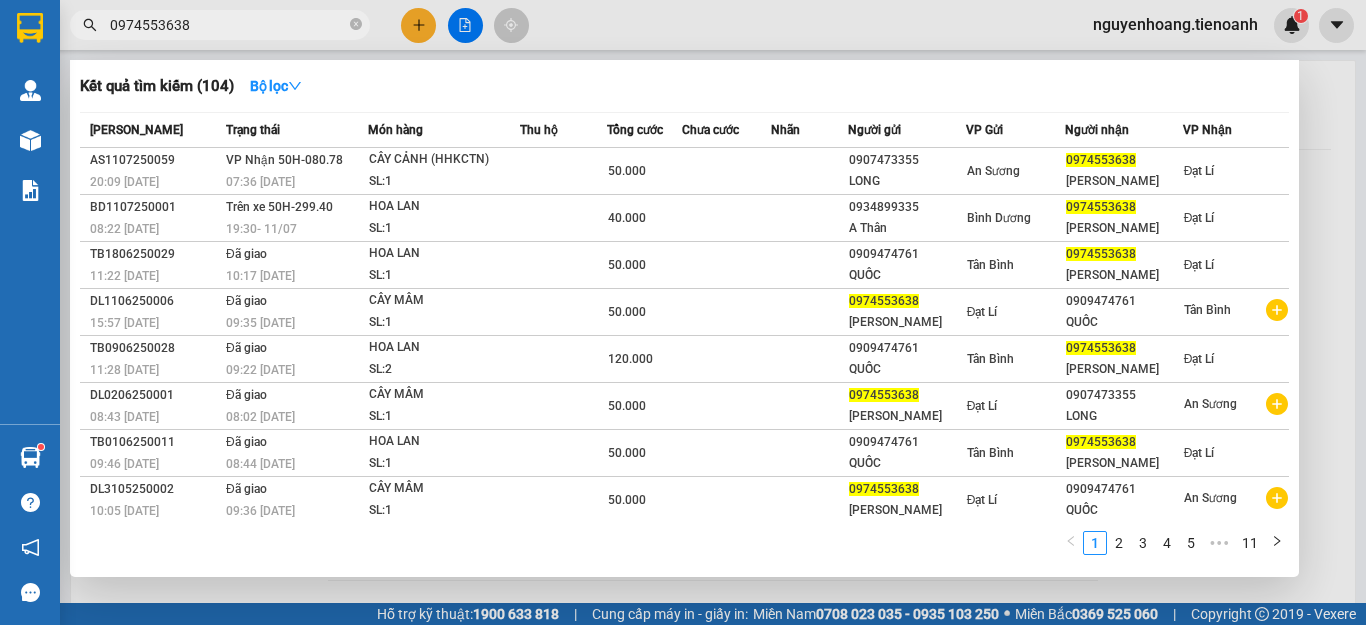 scroll, scrollTop: 0, scrollLeft: 0, axis: both 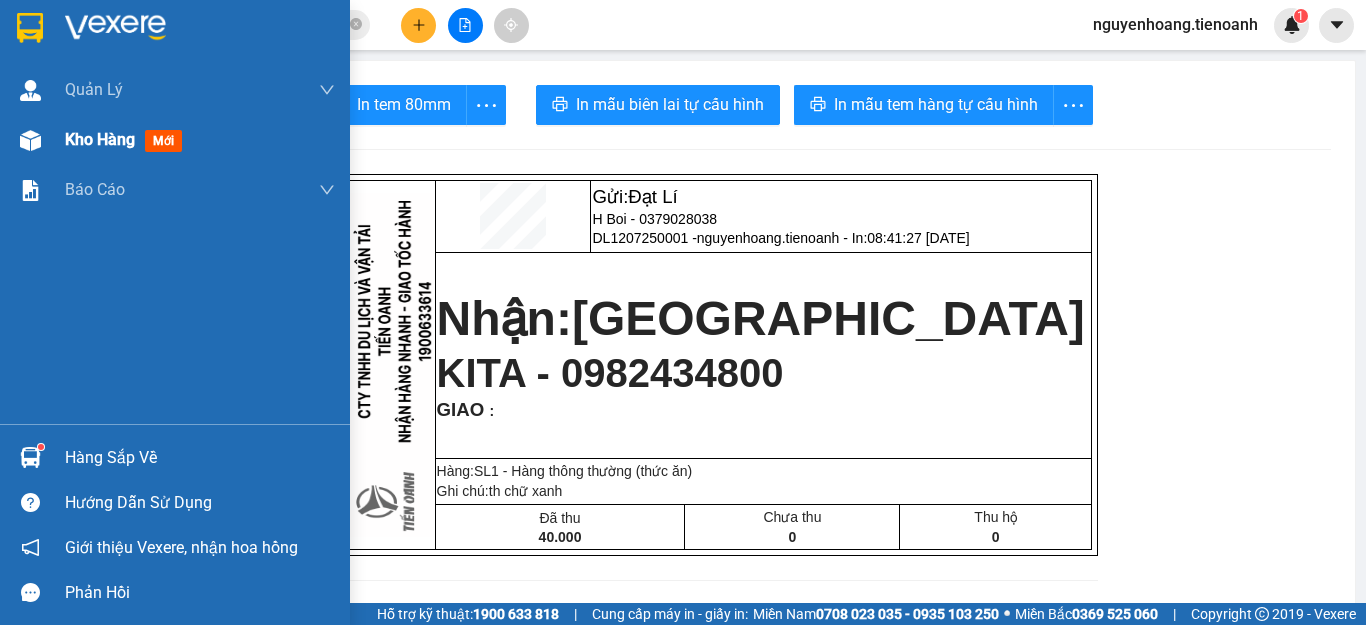 click on "Kho hàng" at bounding box center [100, 139] 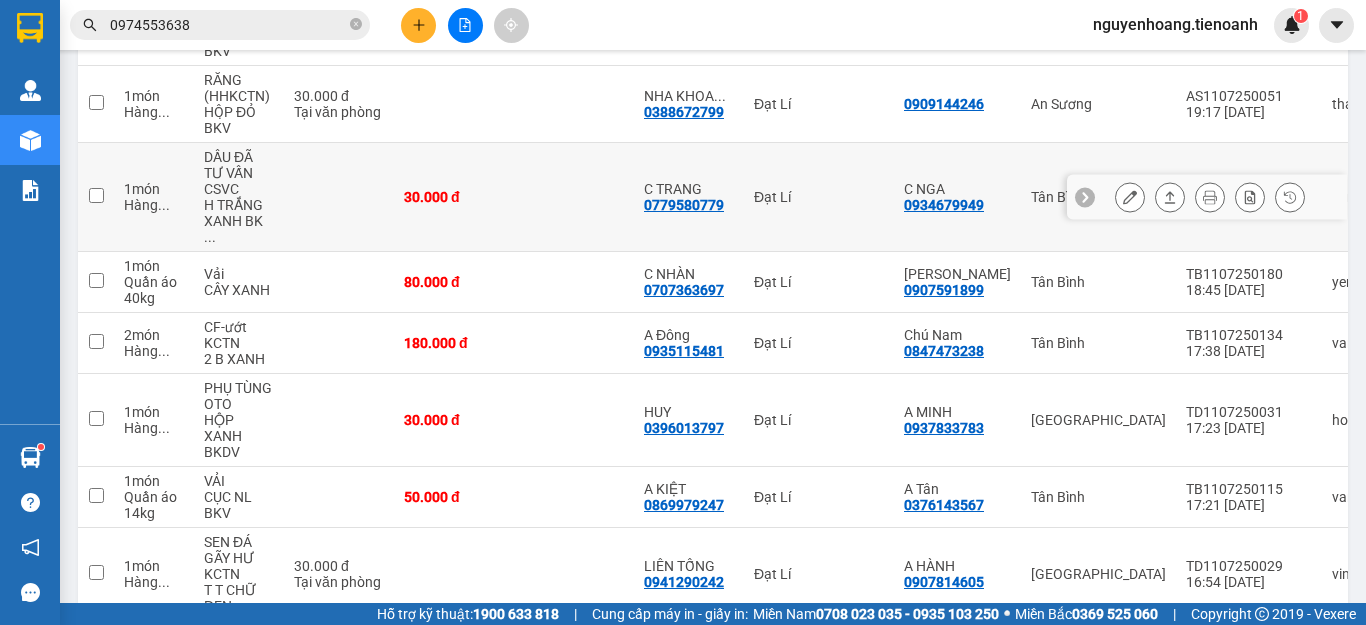 scroll, scrollTop: 576, scrollLeft: 0, axis: vertical 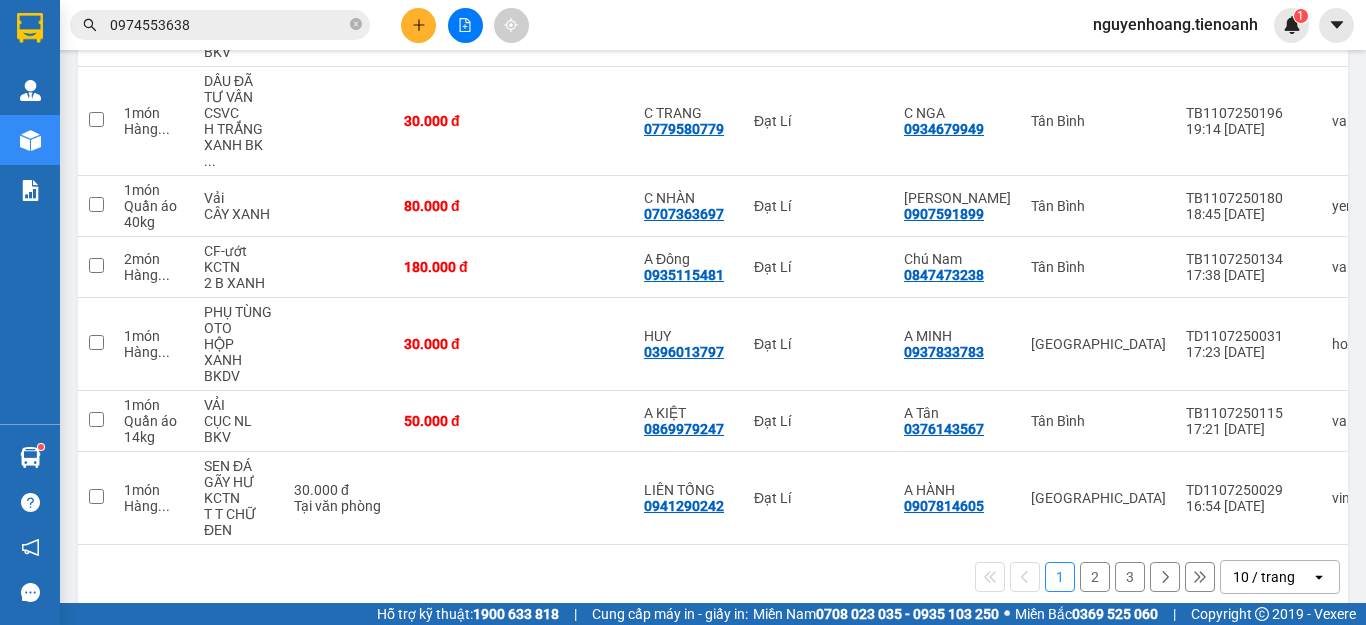 click on "2" at bounding box center [1095, 577] 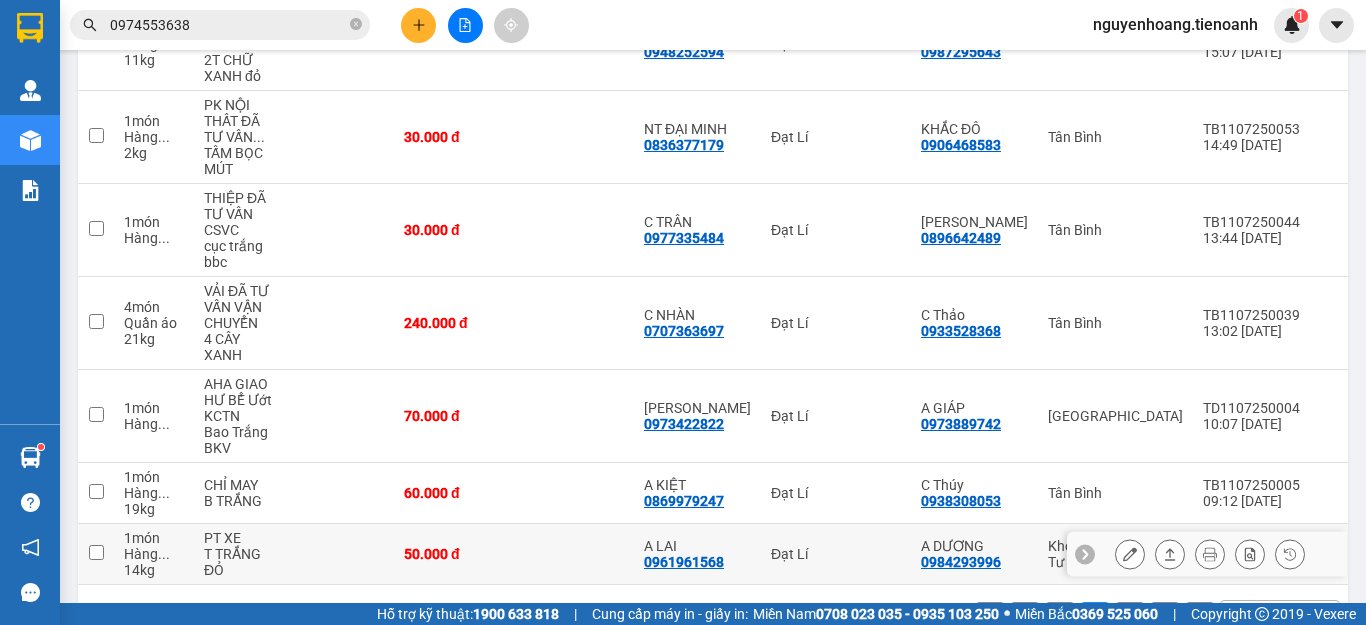scroll, scrollTop: 640, scrollLeft: 0, axis: vertical 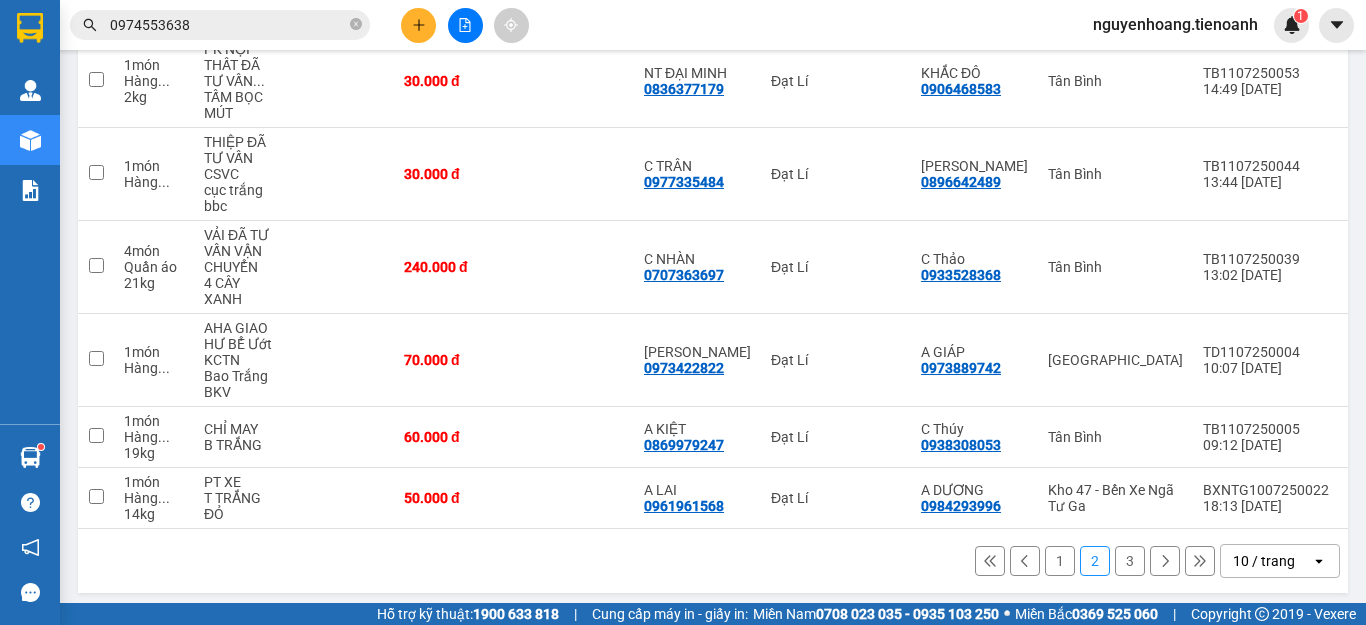 click on "3" at bounding box center (1130, 561) 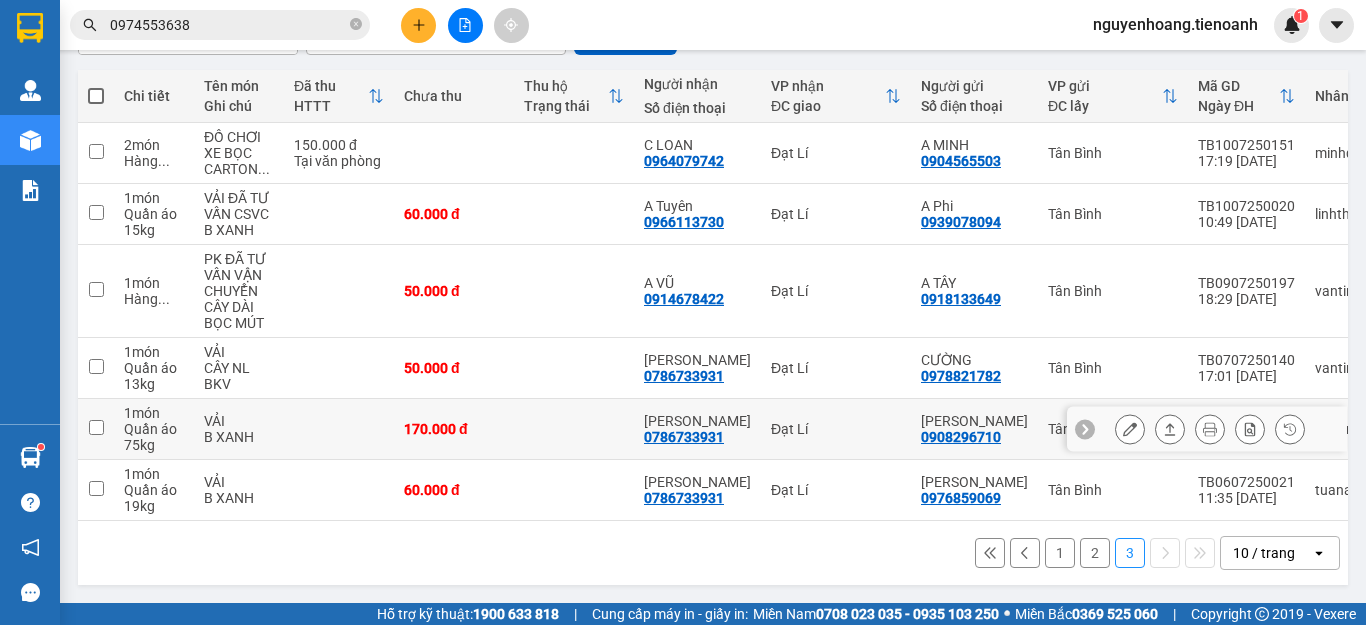 scroll, scrollTop: 220, scrollLeft: 0, axis: vertical 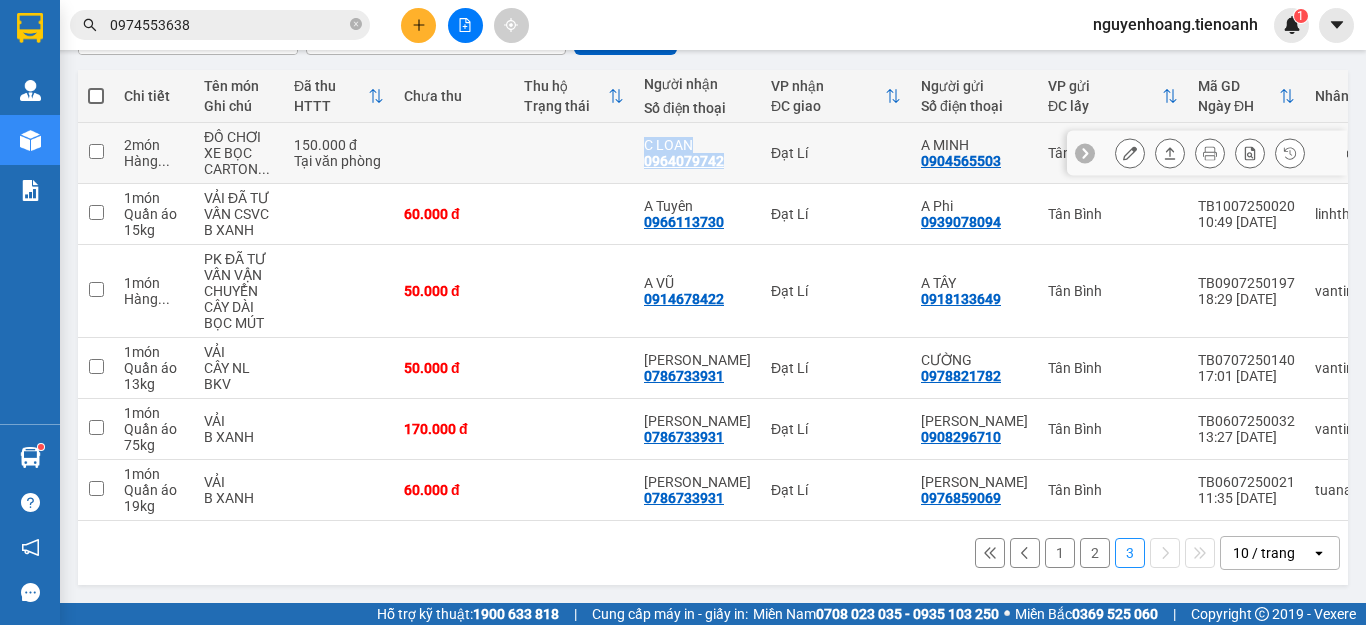 drag, startPoint x: 627, startPoint y: 151, endPoint x: 730, endPoint y: 154, distance: 103.04368 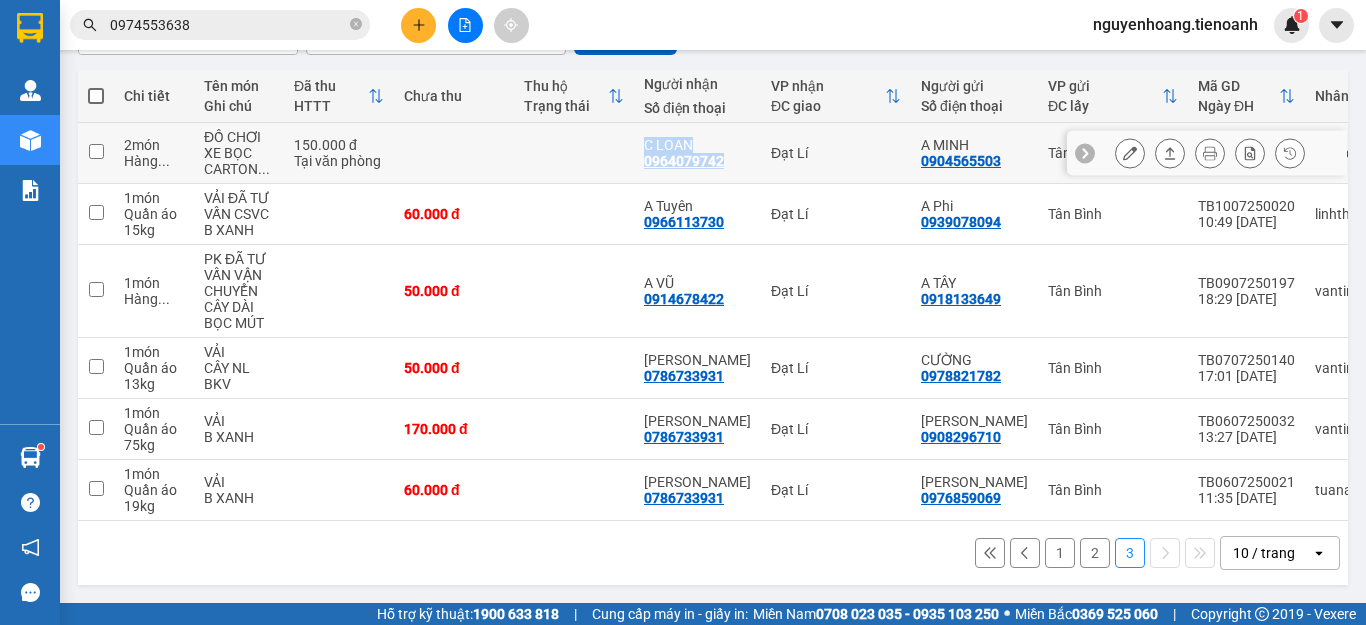 click on "2  món Hàng ... ĐỒ CHƠI XE BỌC CARTON ... 150.000 đ Tại văn phòng C LOAN 0964079742 Đạt Lí A MINH 0904565503 [GEOGRAPHIC_DATA] 17:19 [DATE] minhquang.tienoanh 1 Nhãn" at bounding box center [859, 153] 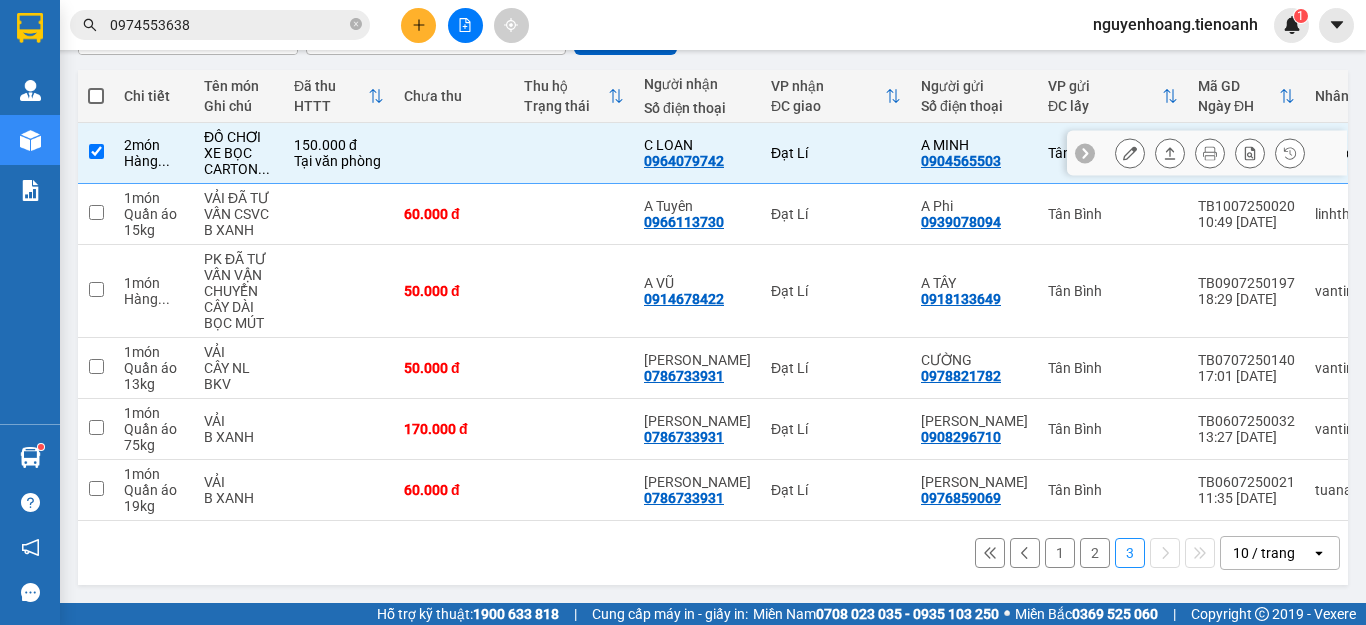 click on "Đạt Lí" at bounding box center (836, 153) 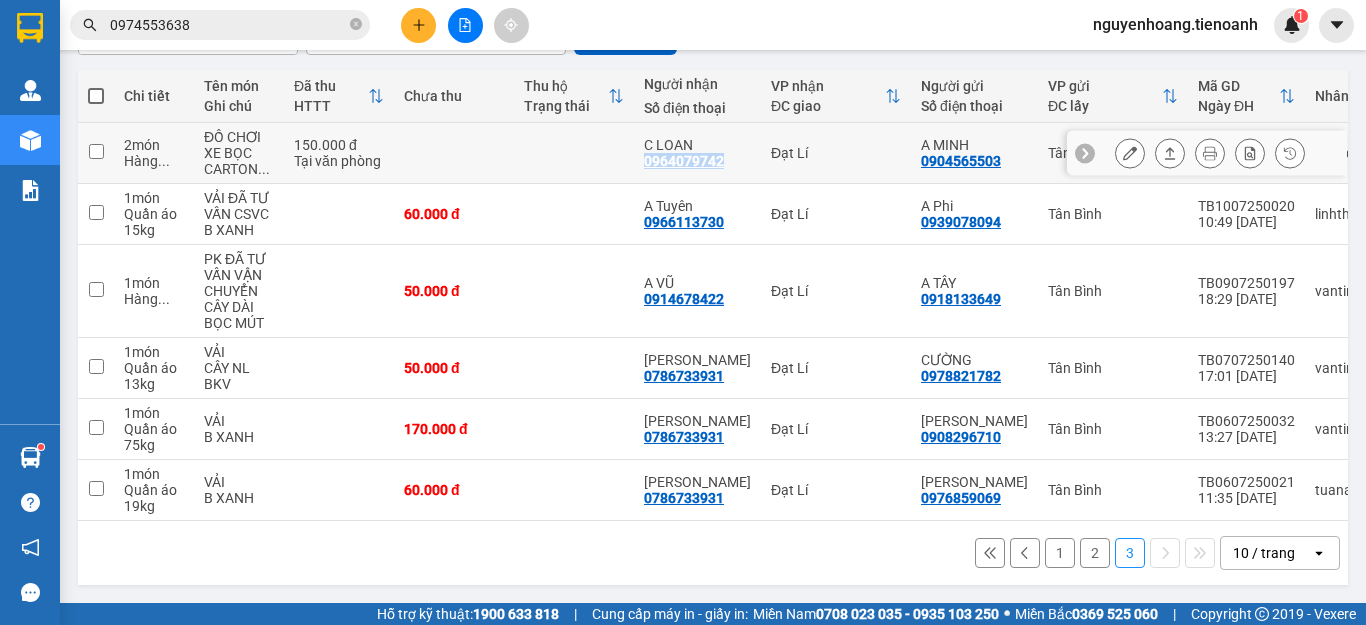 drag, startPoint x: 733, startPoint y: 157, endPoint x: 647, endPoint y: 160, distance: 86.05231 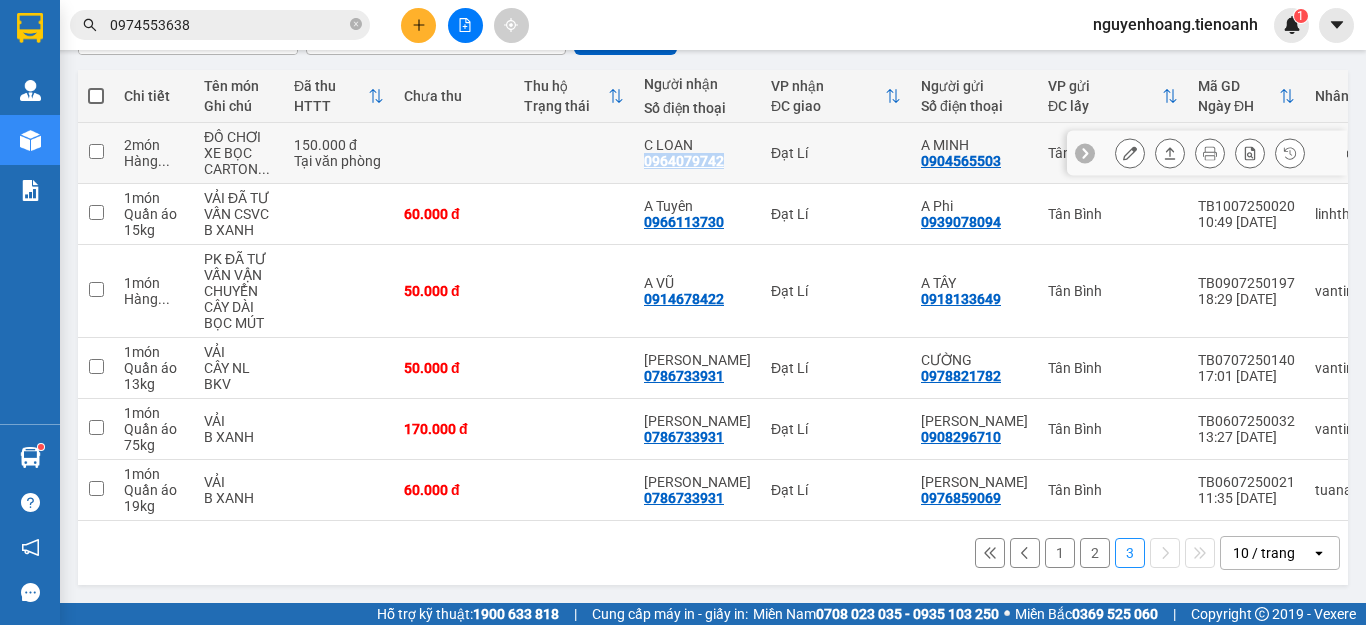click on "C LOAN 0964079742" at bounding box center (697, 153) 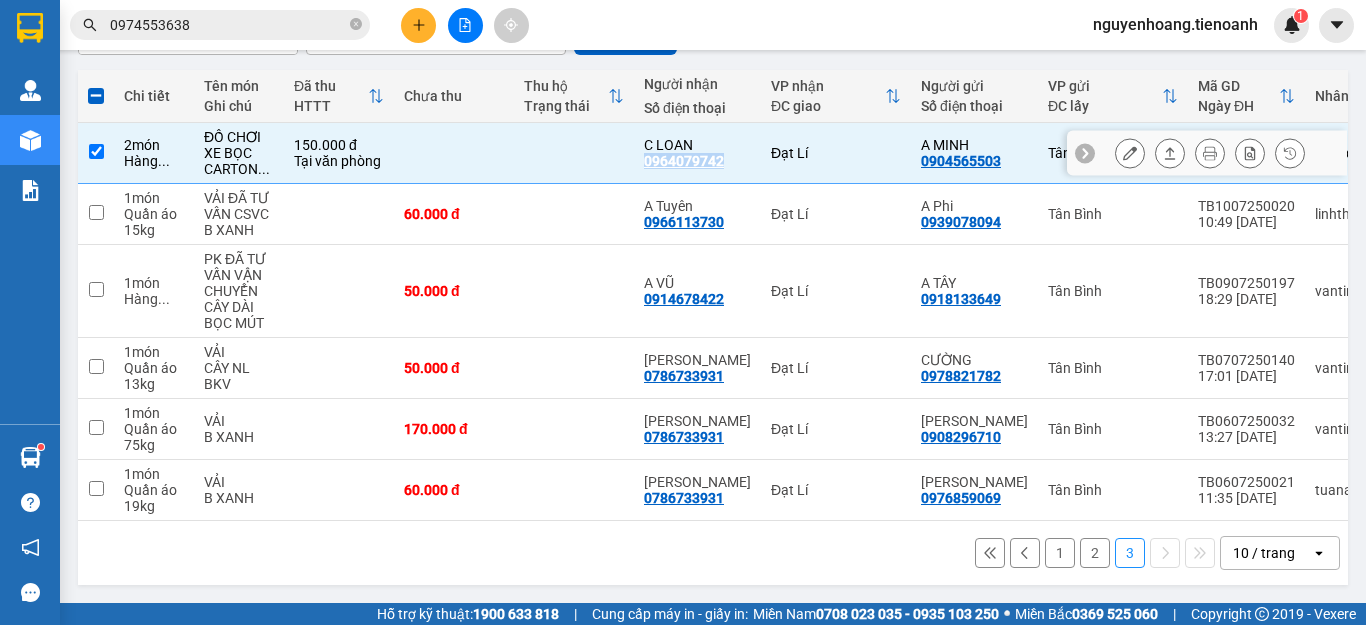 copy on "0964079742" 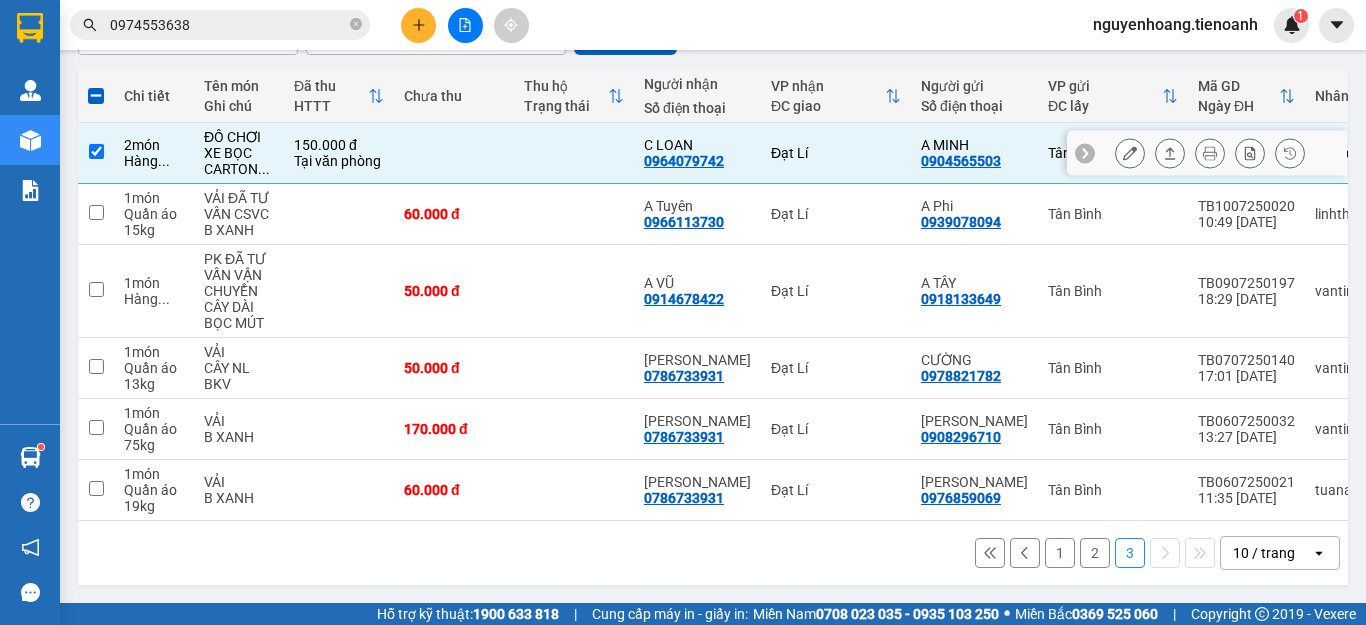 click at bounding box center (574, 153) 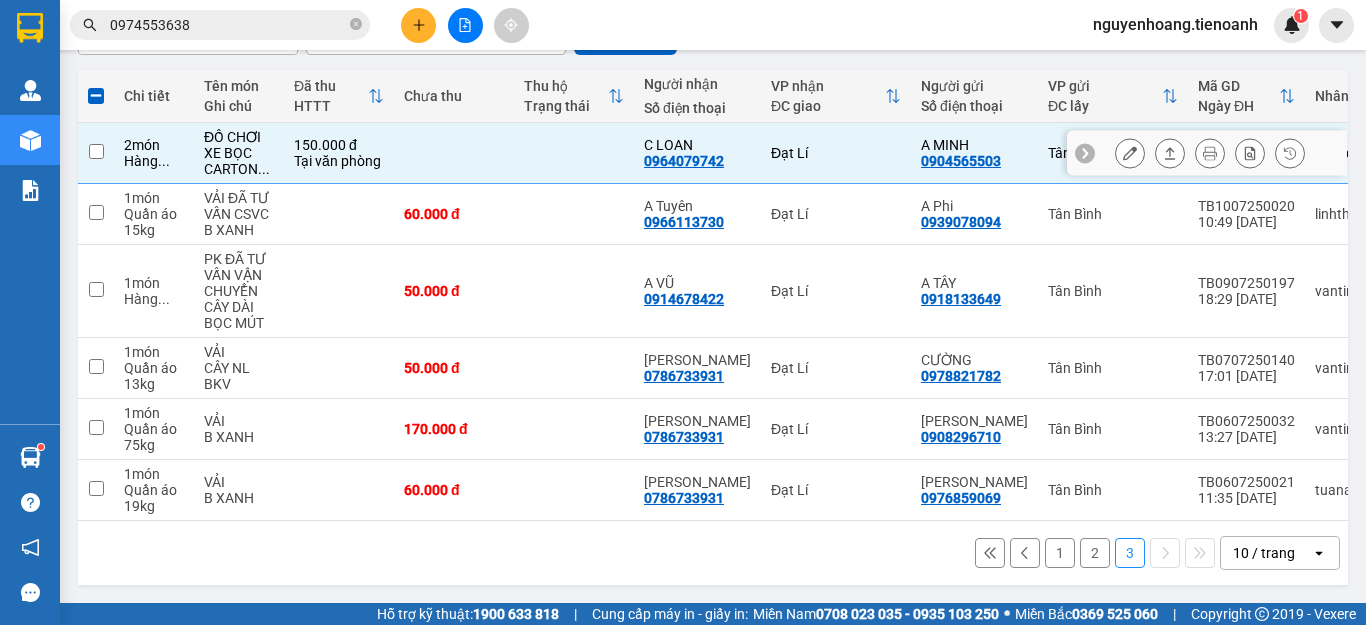 checkbox on "false" 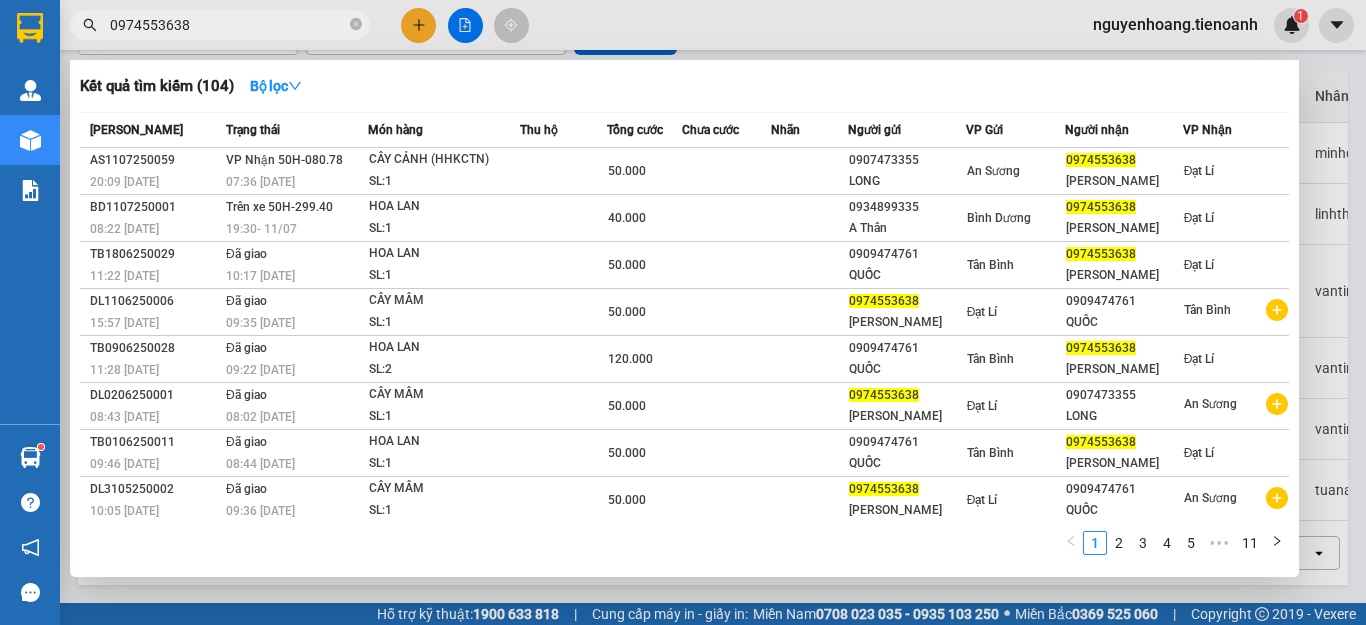 click on "0974553638" at bounding box center (228, 25) 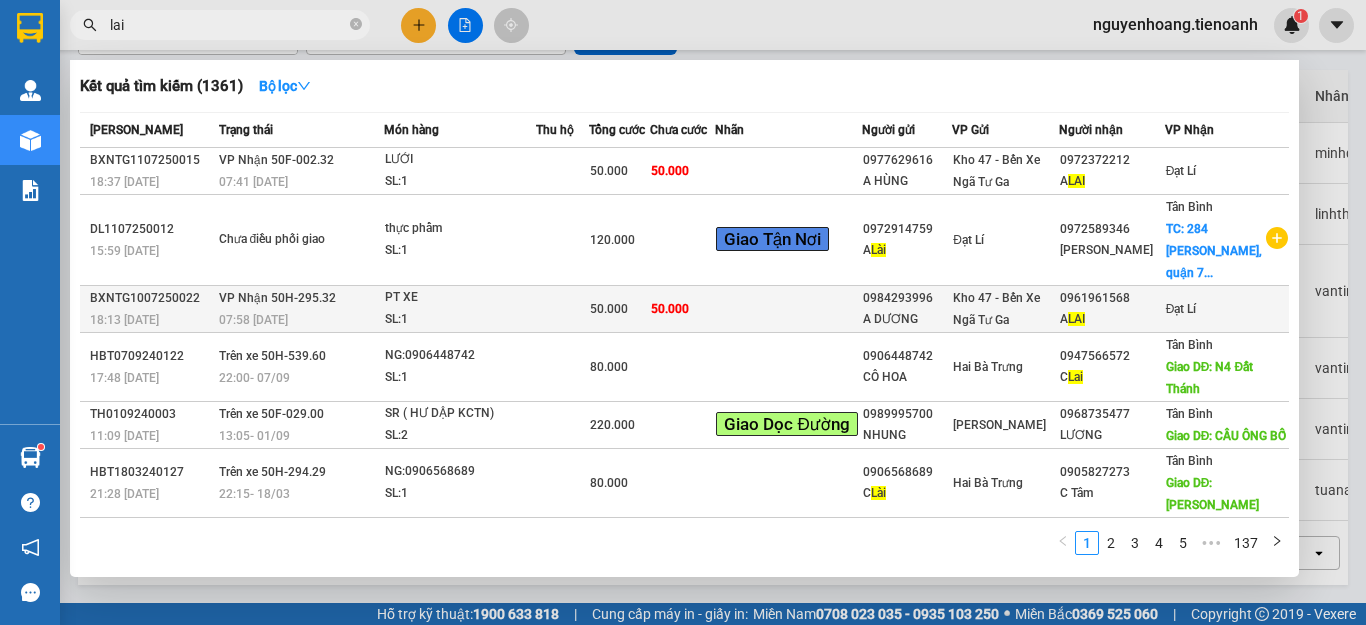 type on "lai" 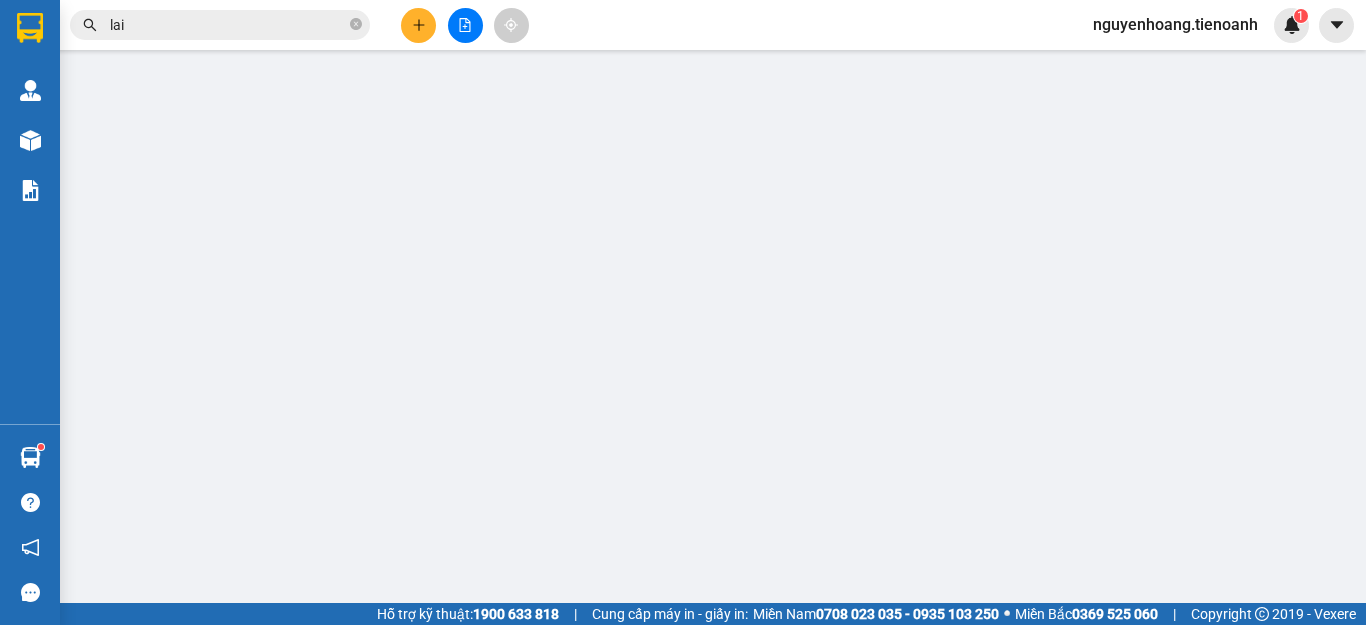 scroll, scrollTop: 0, scrollLeft: 0, axis: both 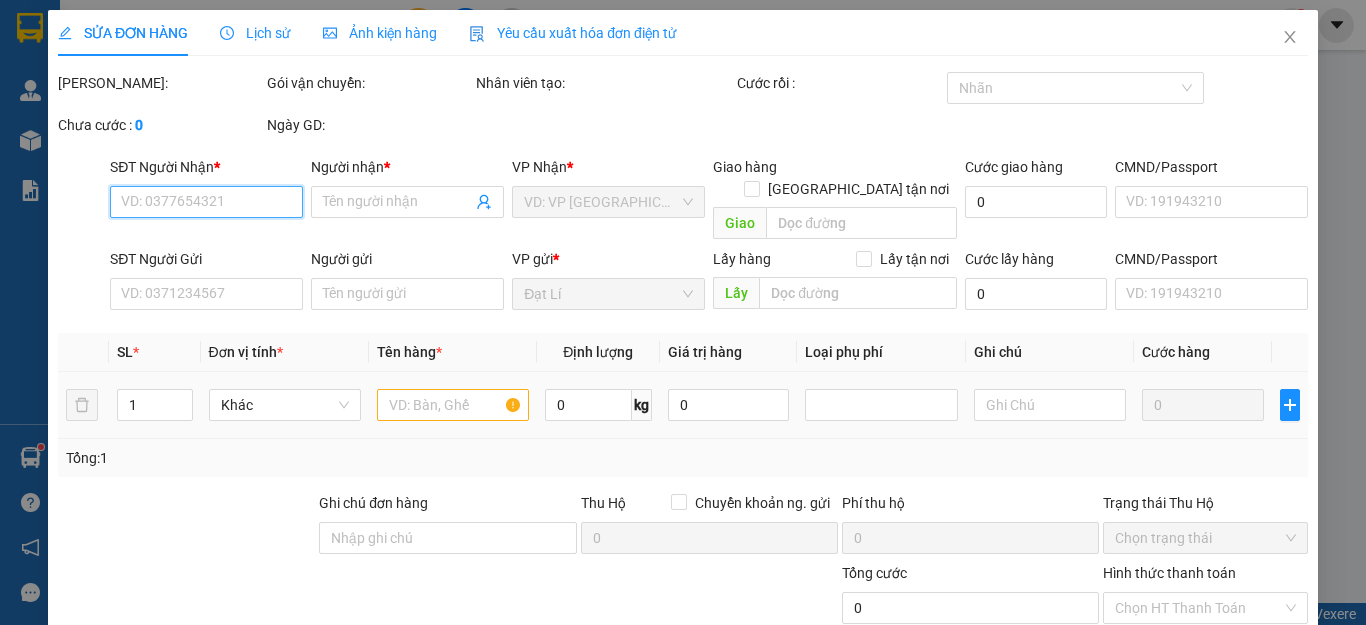 type on "0961961568" 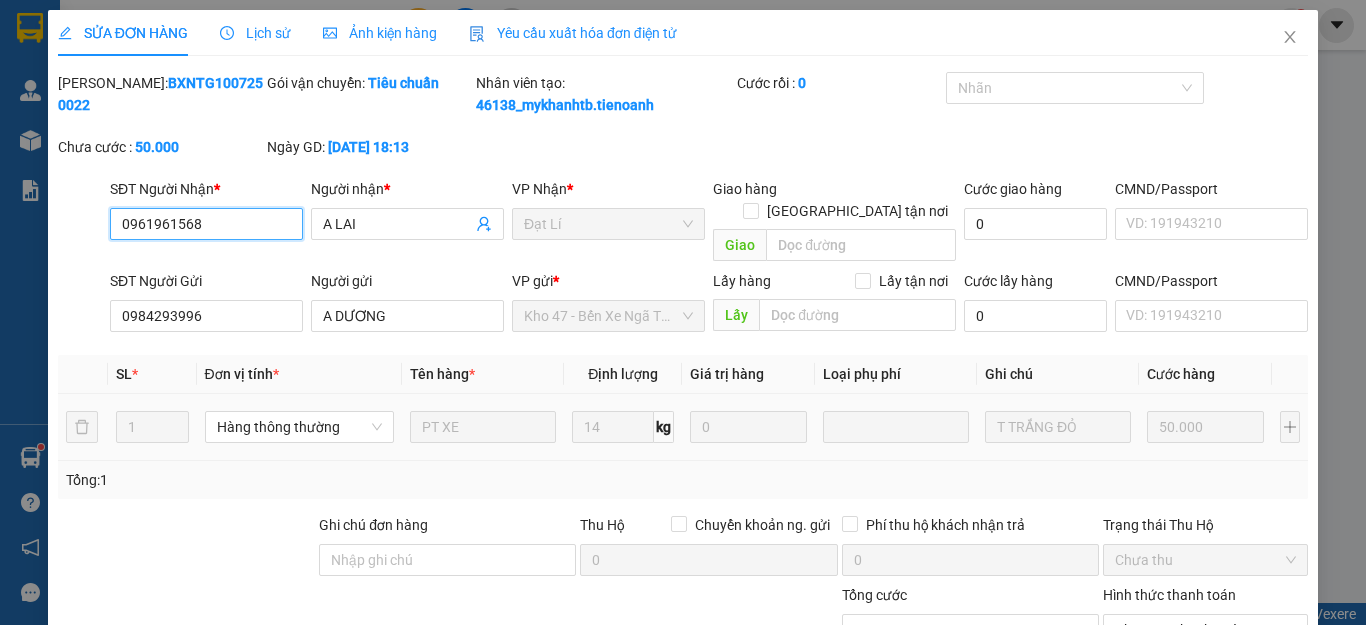scroll, scrollTop: 275, scrollLeft: 0, axis: vertical 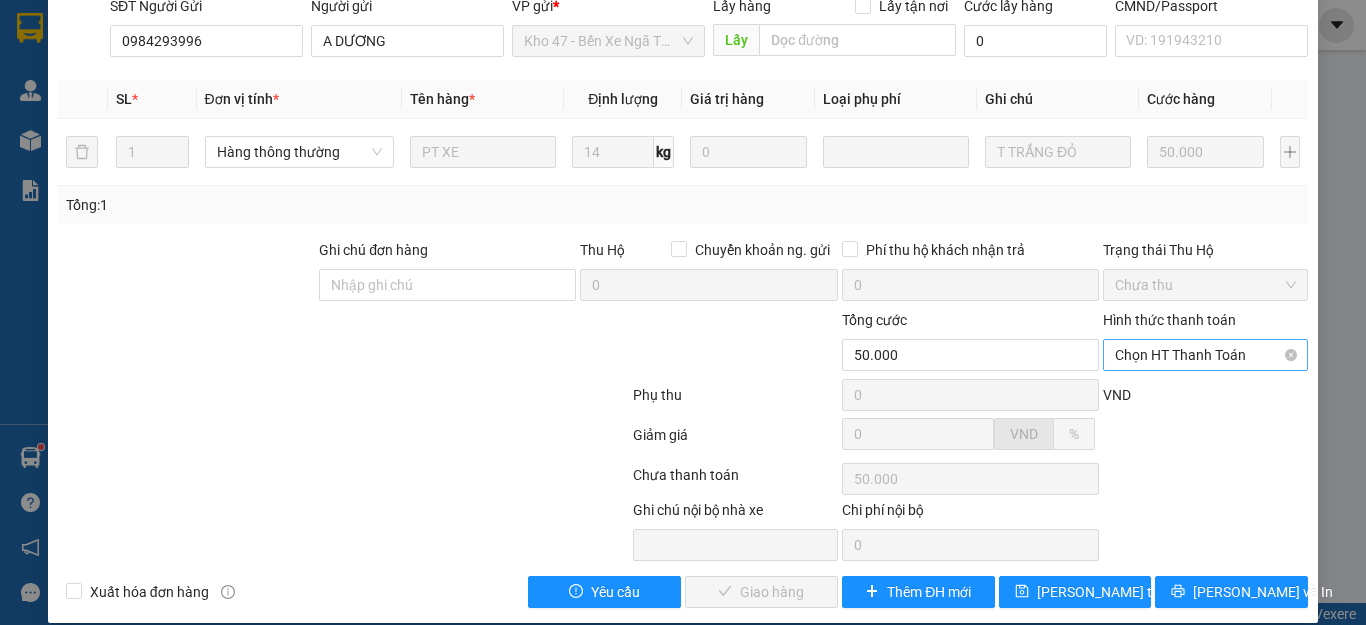 click on "Chọn HT Thanh Toán" at bounding box center (1205, 355) 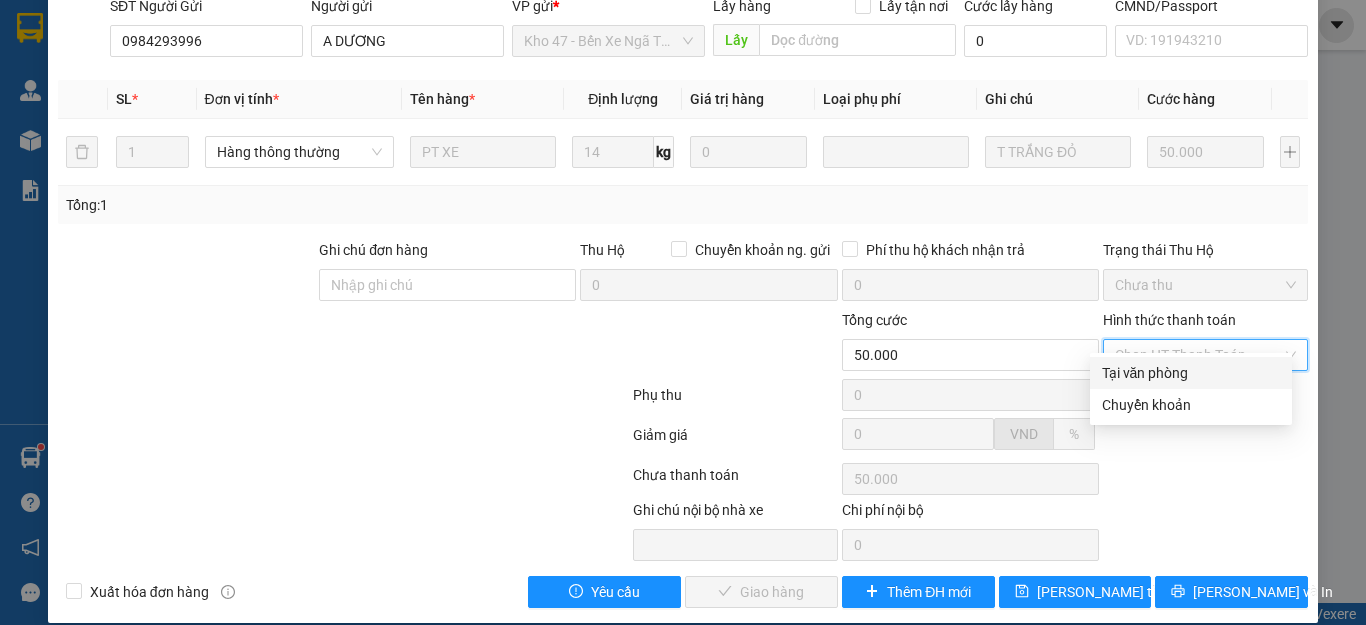 click on "Tại văn phòng" at bounding box center [1191, 373] 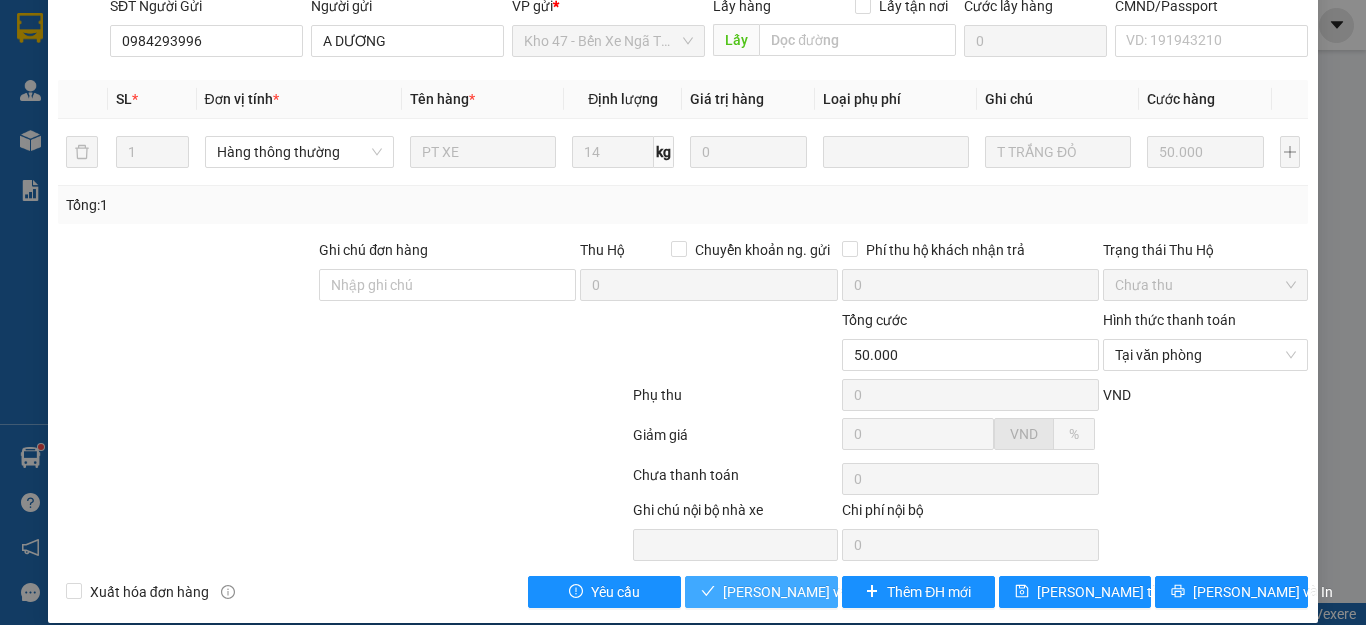 click on "[PERSON_NAME] và Giao hàng" at bounding box center [819, 592] 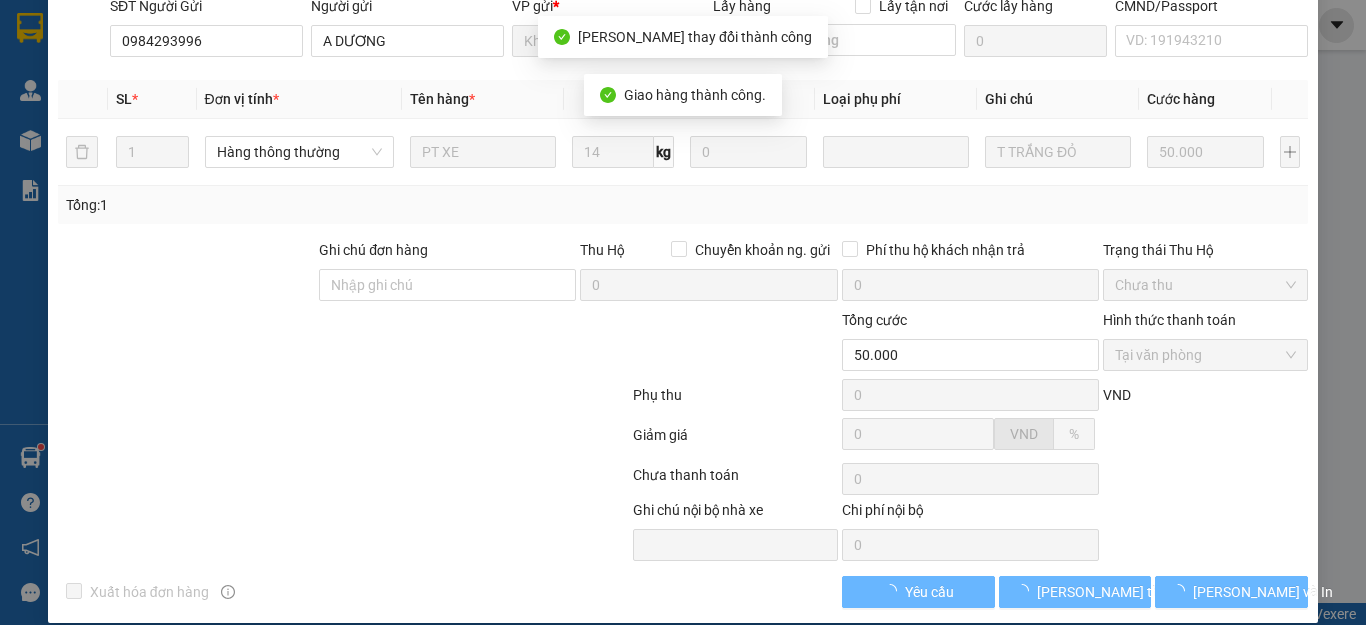 scroll, scrollTop: 0, scrollLeft: 0, axis: both 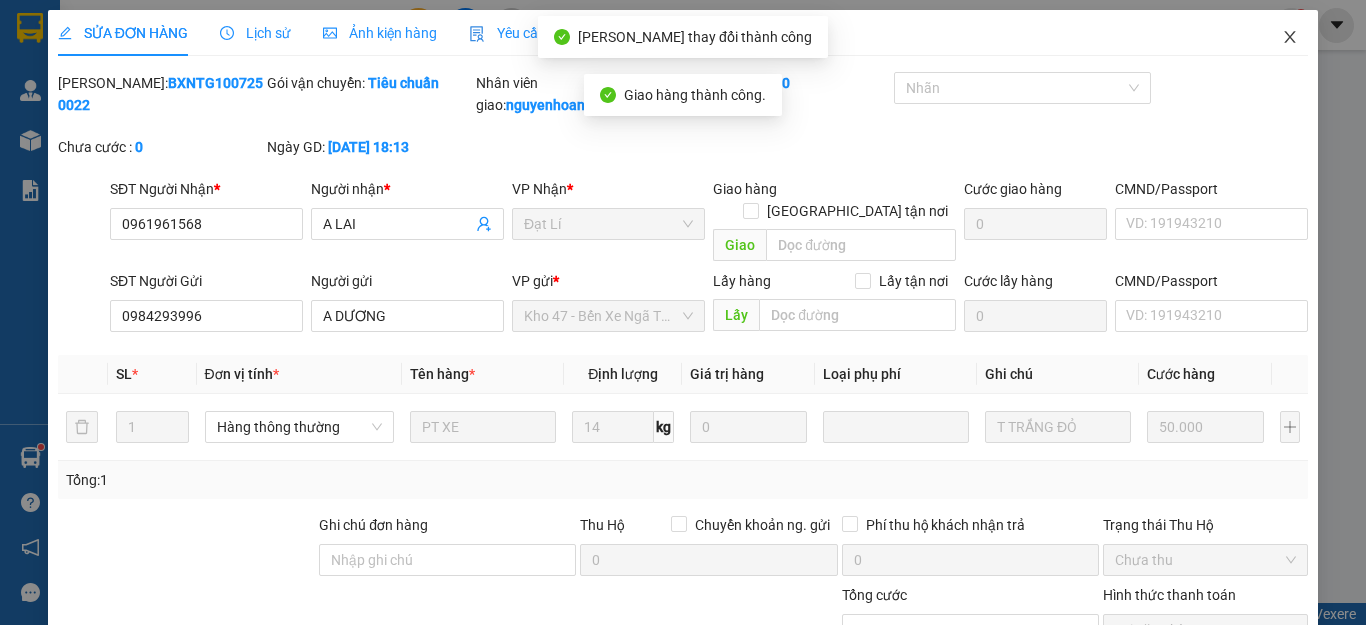 click 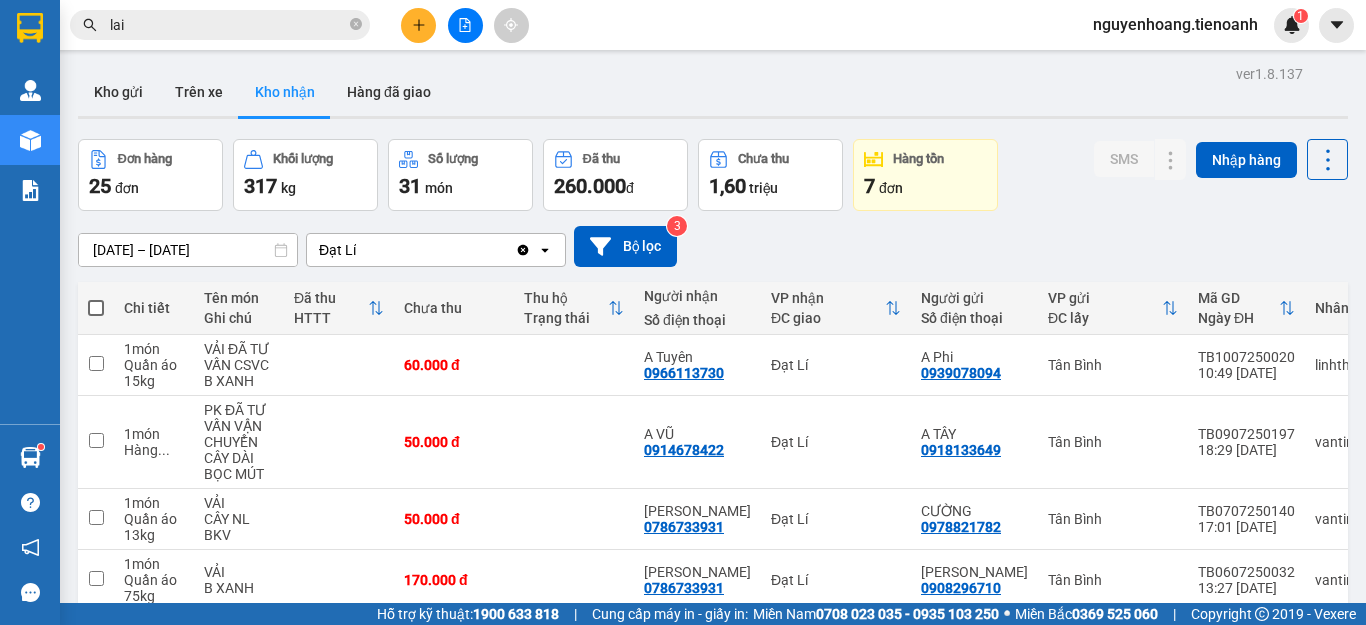 click on "lai" at bounding box center (228, 25) 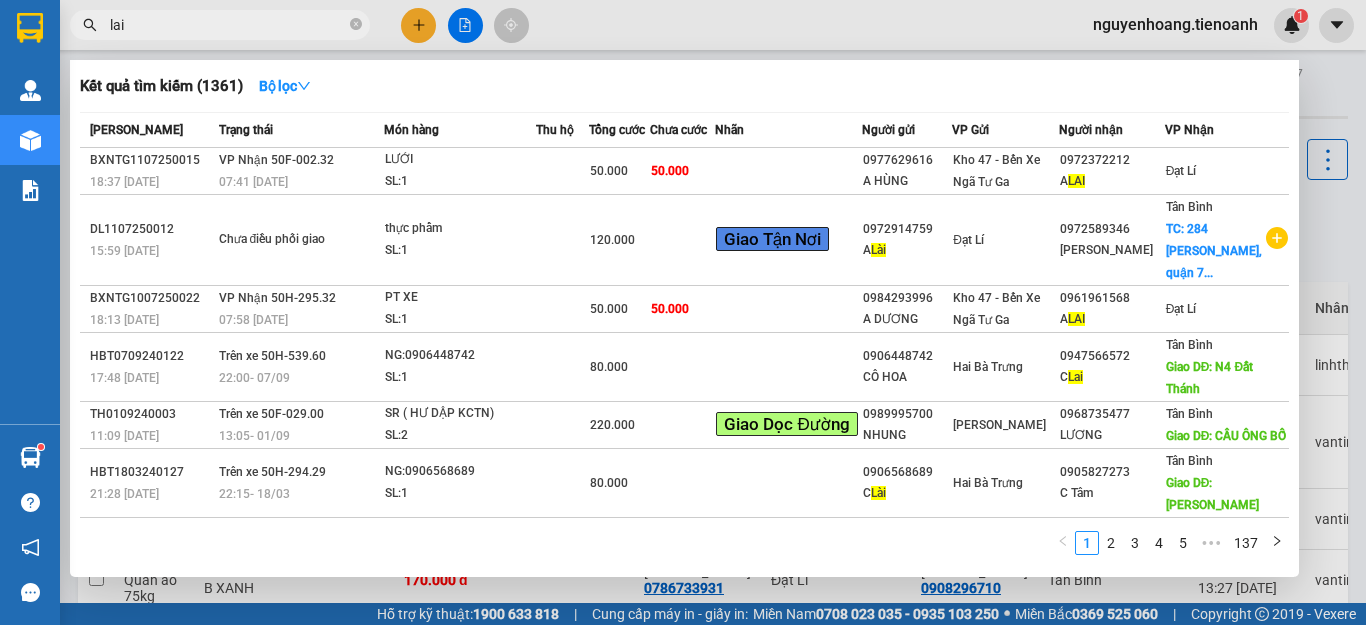 click on "lai" at bounding box center (228, 25) 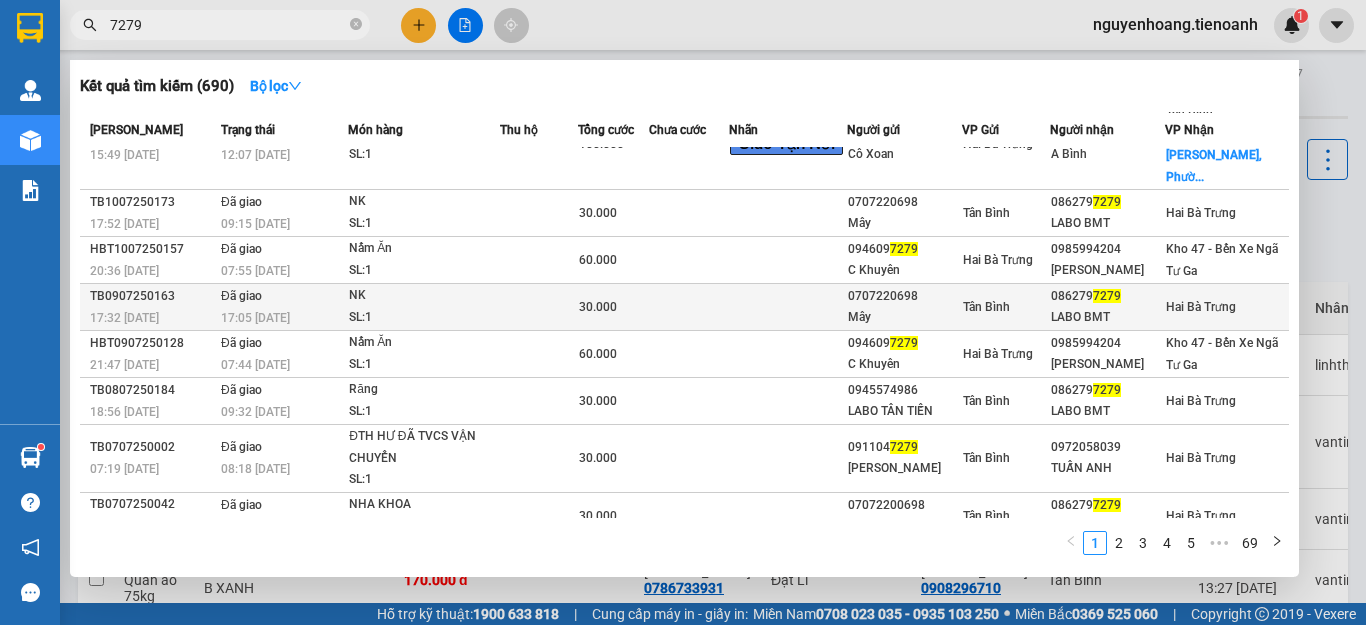 scroll, scrollTop: 0, scrollLeft: 0, axis: both 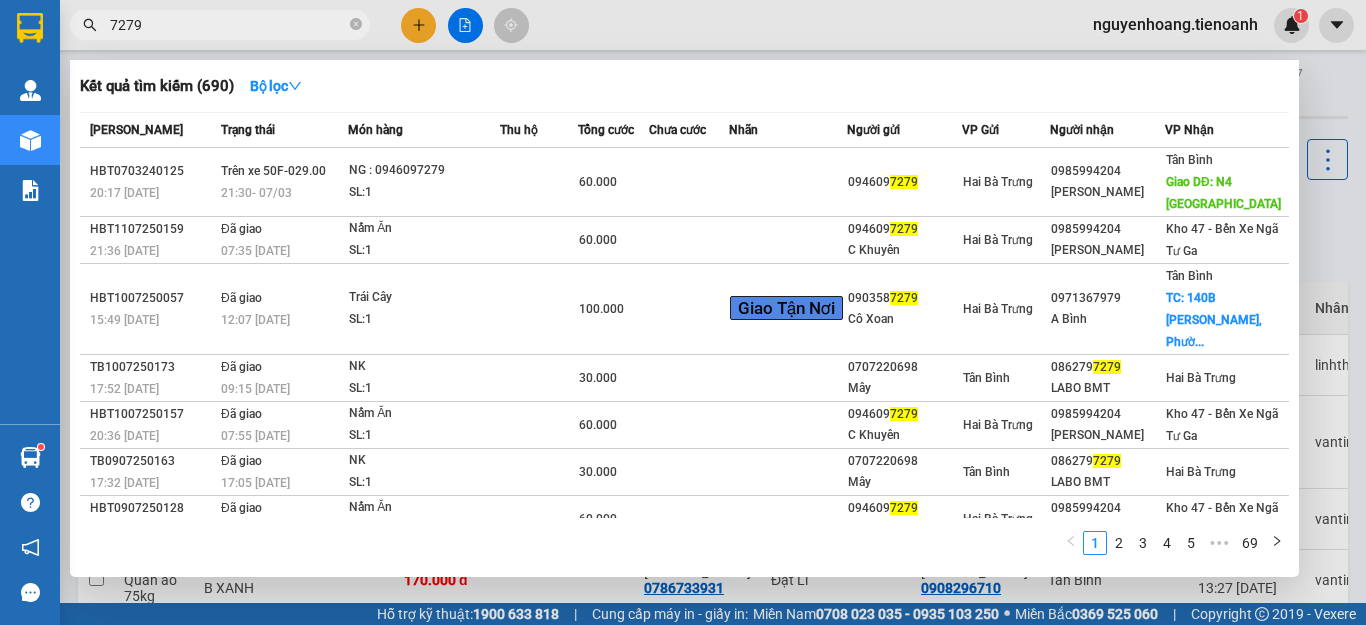 click on "7279" at bounding box center [228, 25] 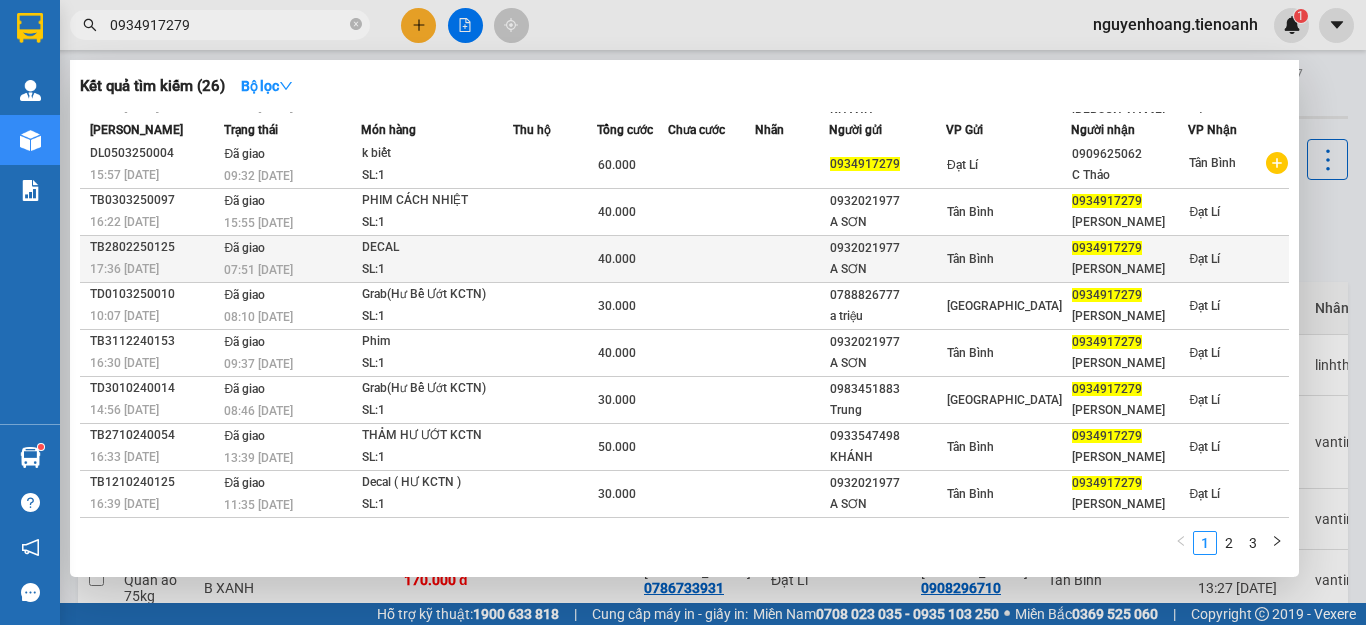 scroll, scrollTop: 0, scrollLeft: 0, axis: both 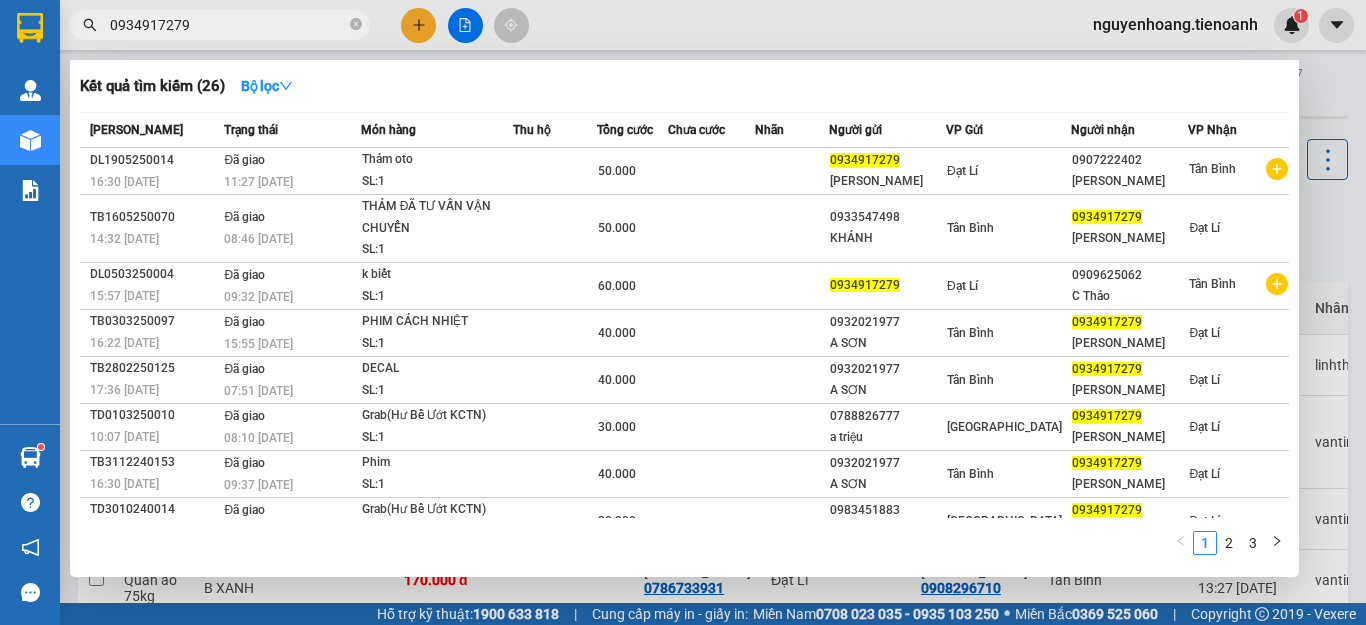 type on "0934917279" 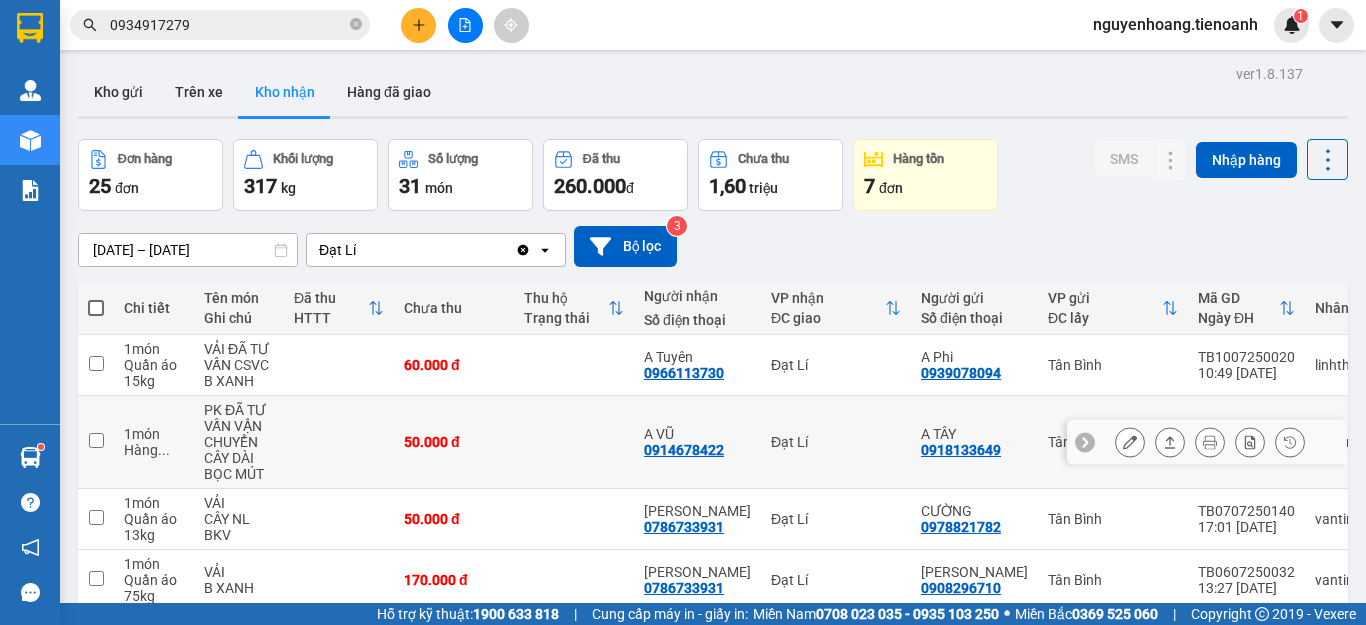 scroll, scrollTop: 159, scrollLeft: 0, axis: vertical 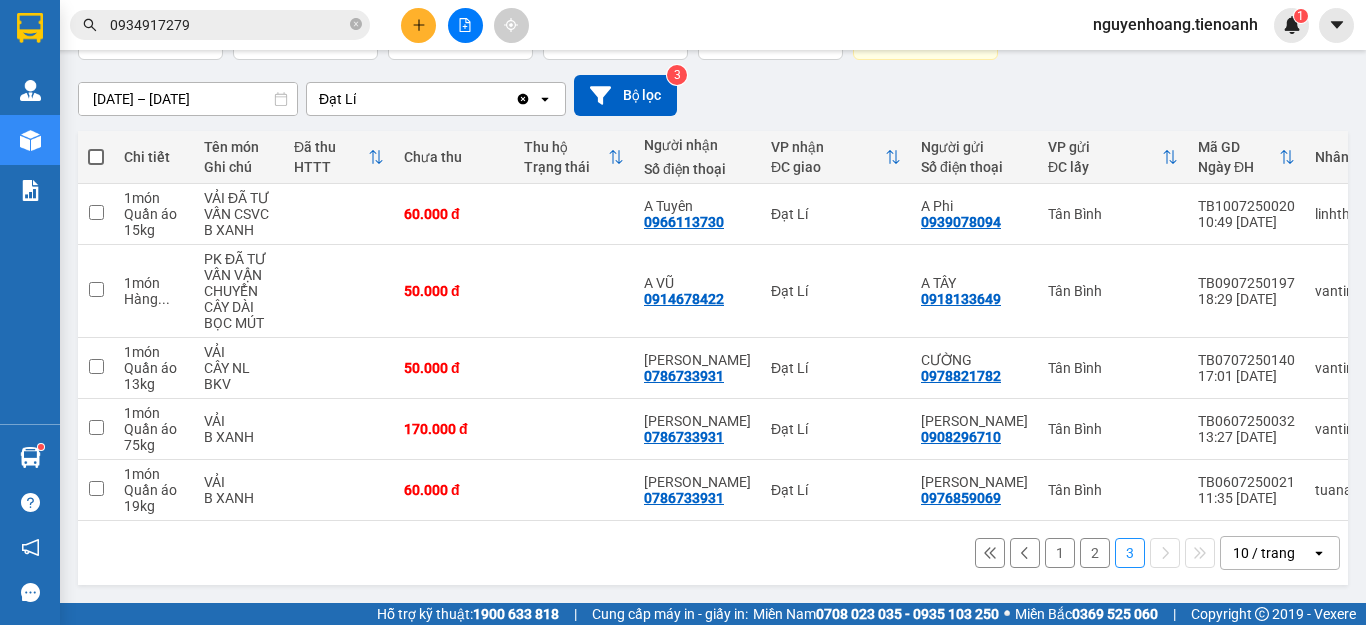 click on "2" at bounding box center (1095, 553) 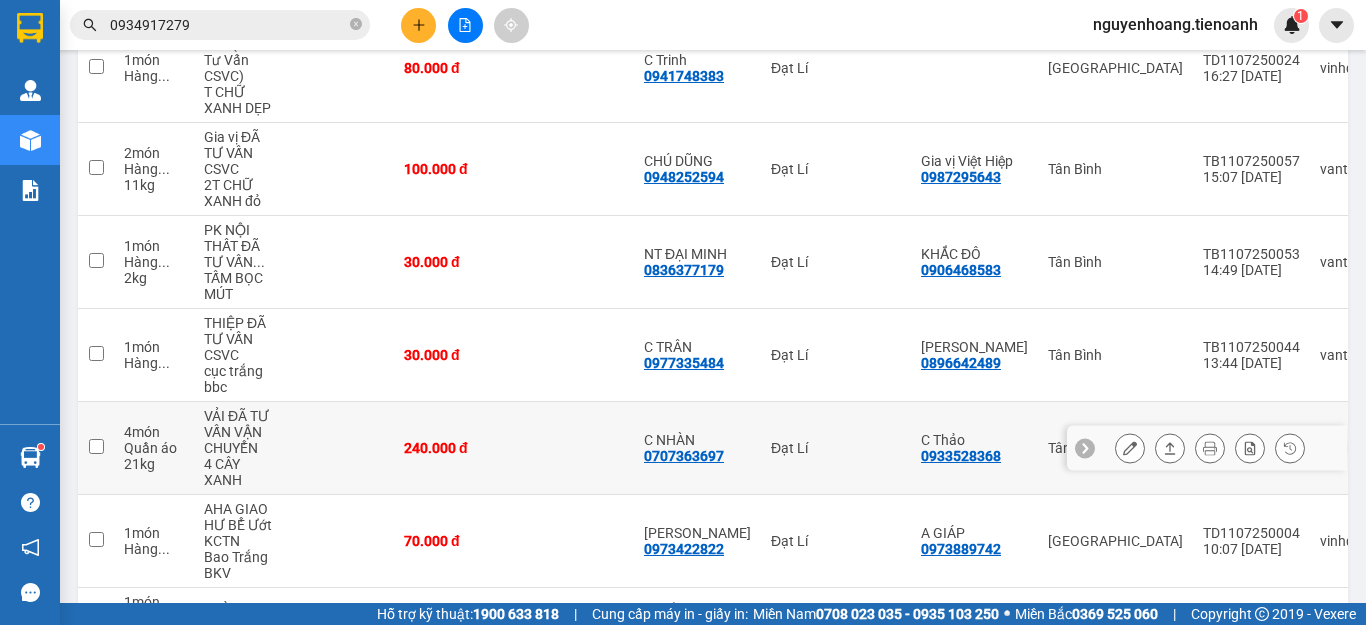 scroll, scrollTop: 640, scrollLeft: 0, axis: vertical 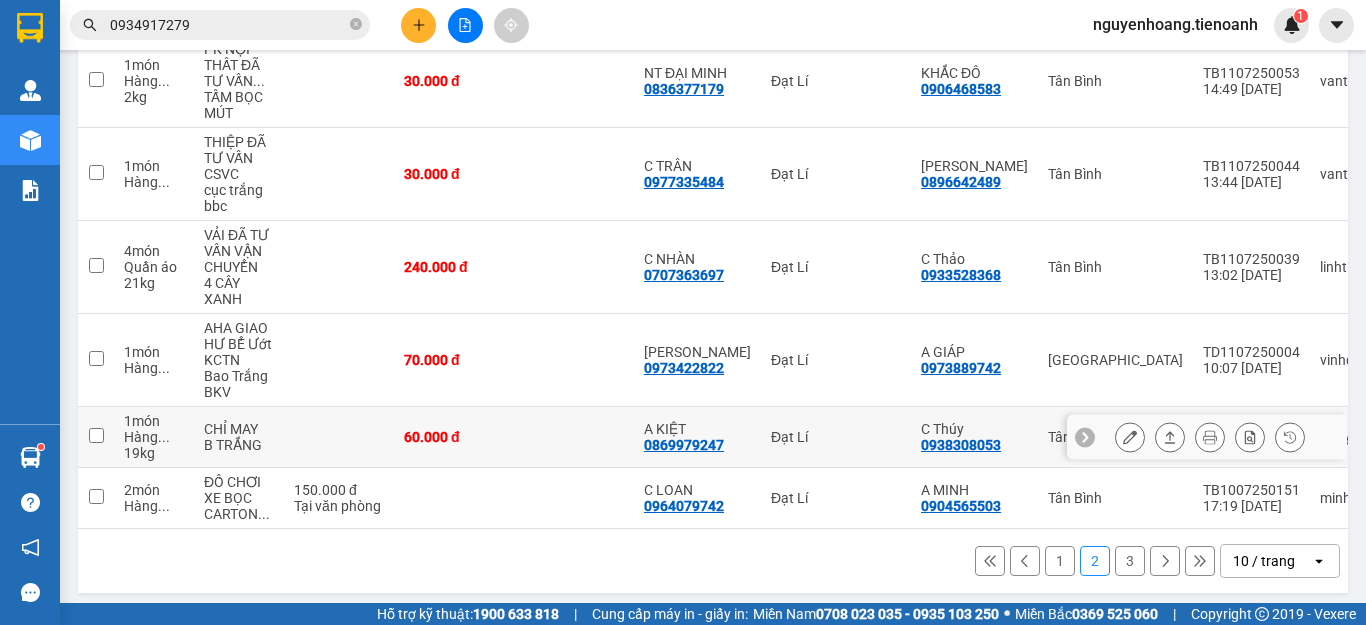 click at bounding box center (1170, 437) 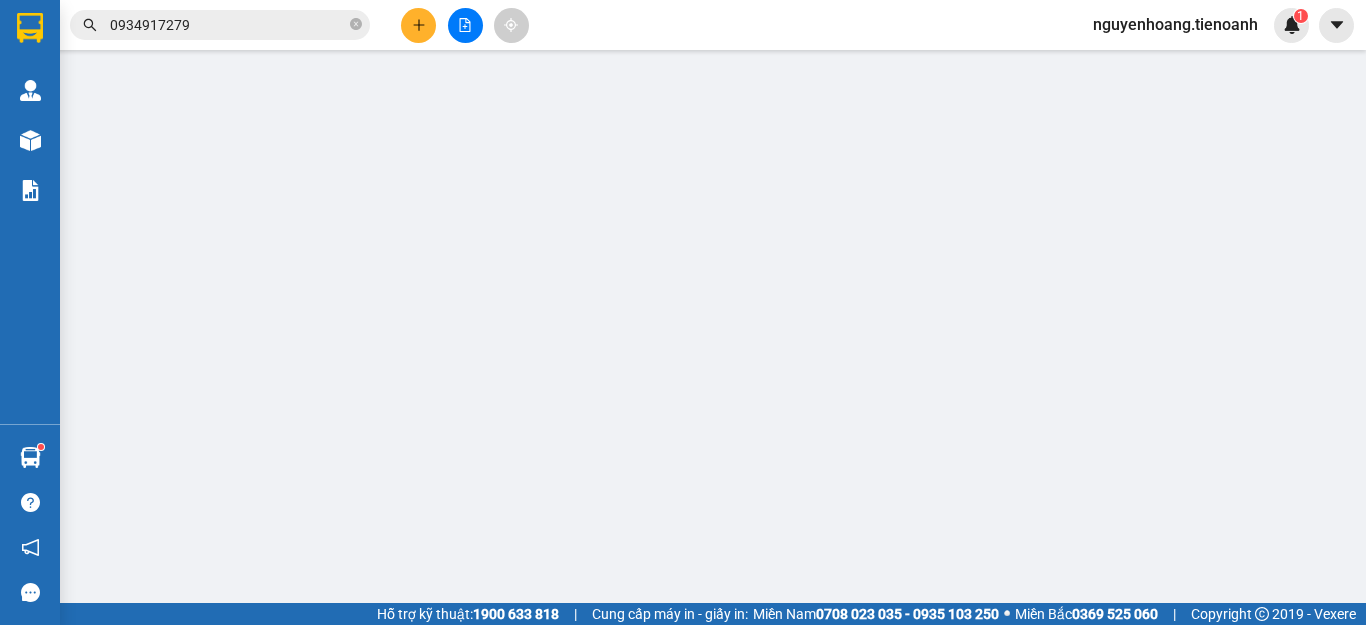 scroll, scrollTop: 0, scrollLeft: 0, axis: both 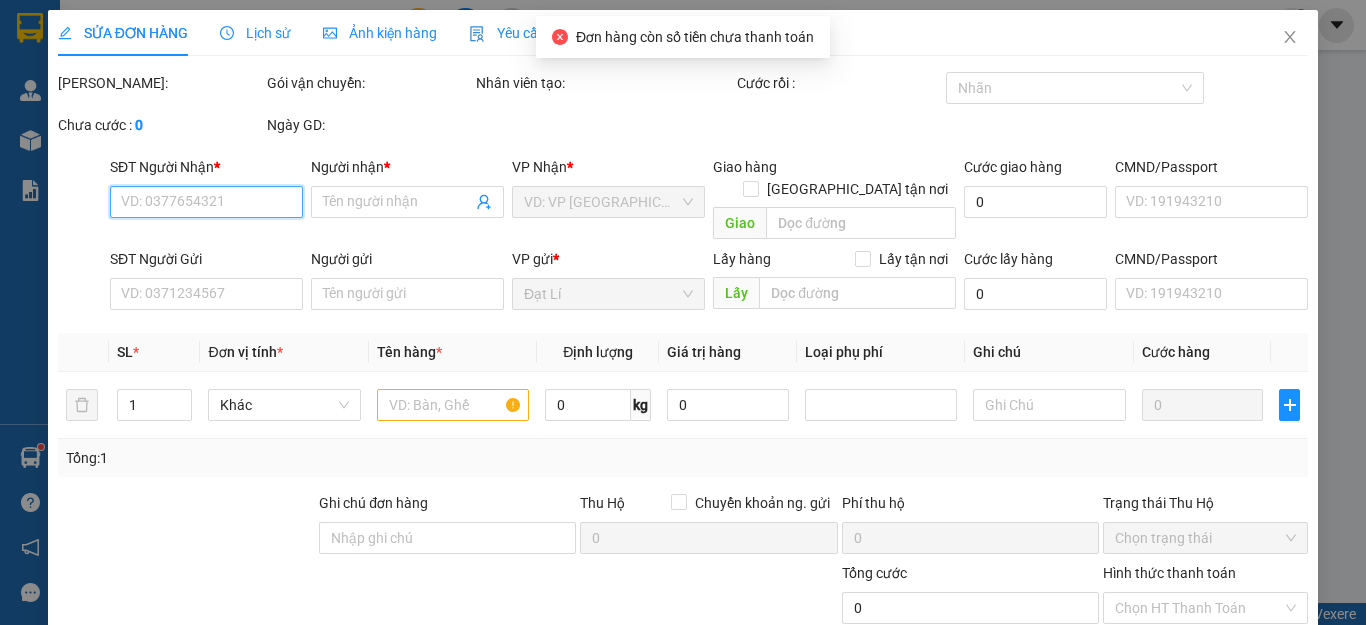 type on "0869979247" 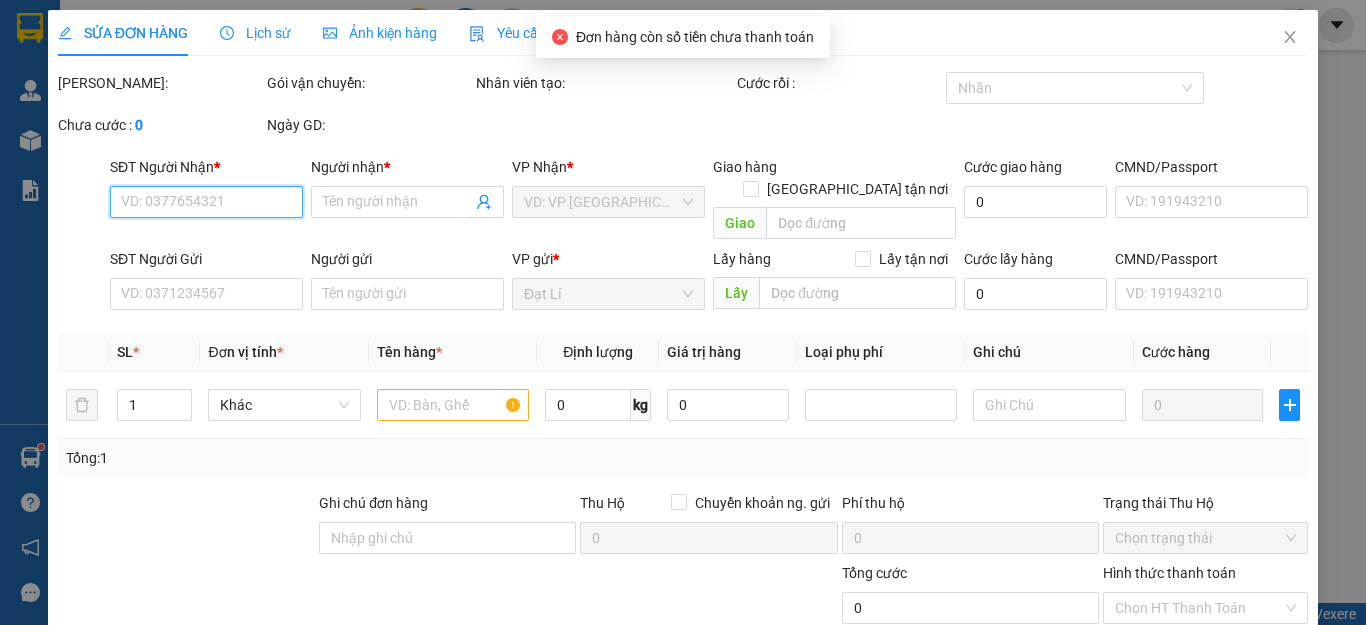 type on "A KIỆT" 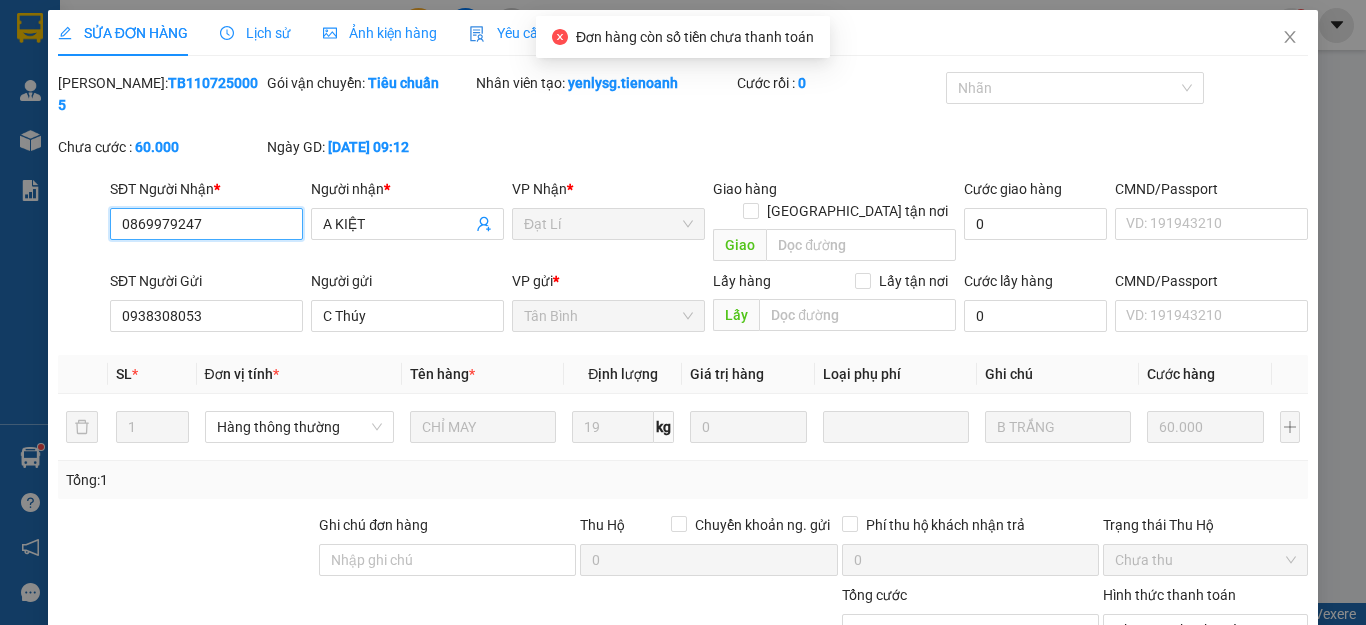 scroll, scrollTop: 253, scrollLeft: 0, axis: vertical 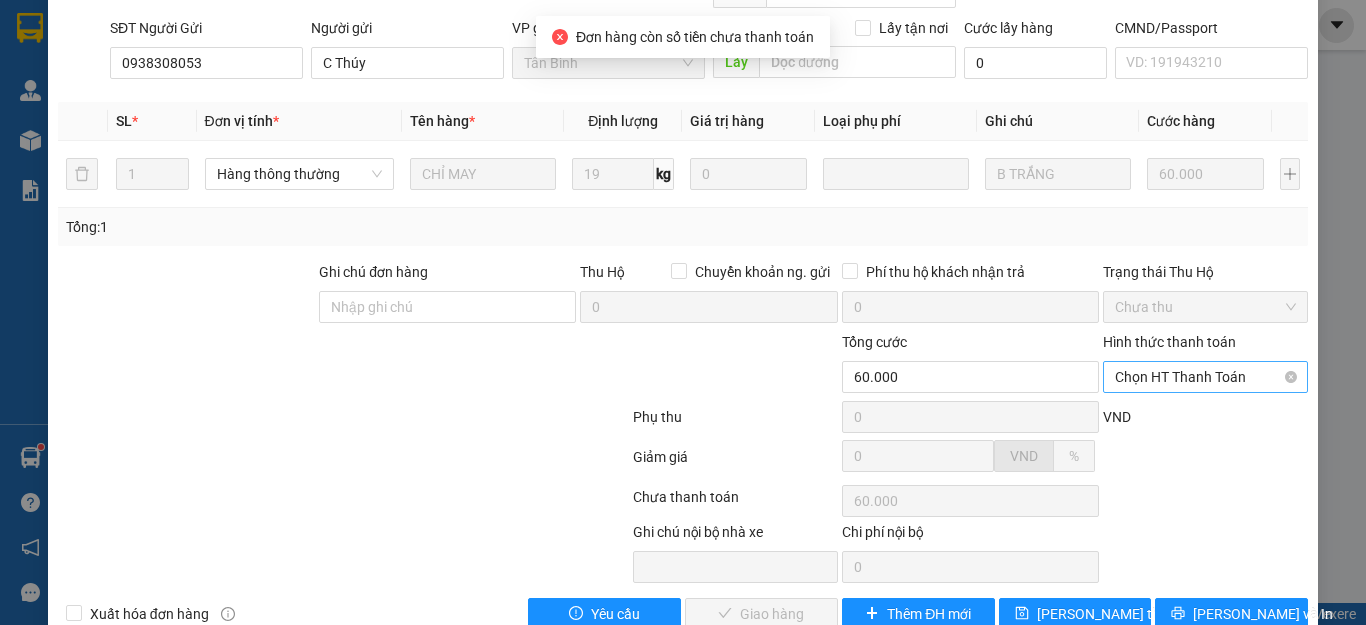 click on "Chọn HT Thanh Toán" at bounding box center [1205, 377] 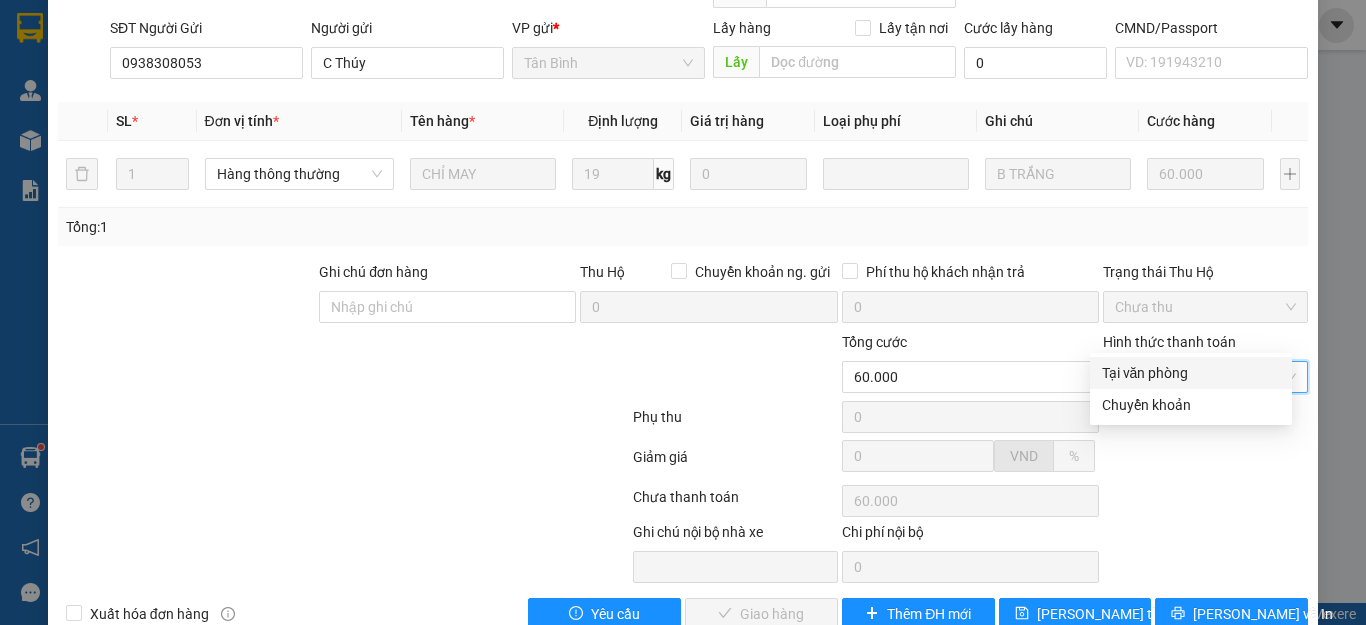 click on "Tại văn phòng" at bounding box center [1191, 373] 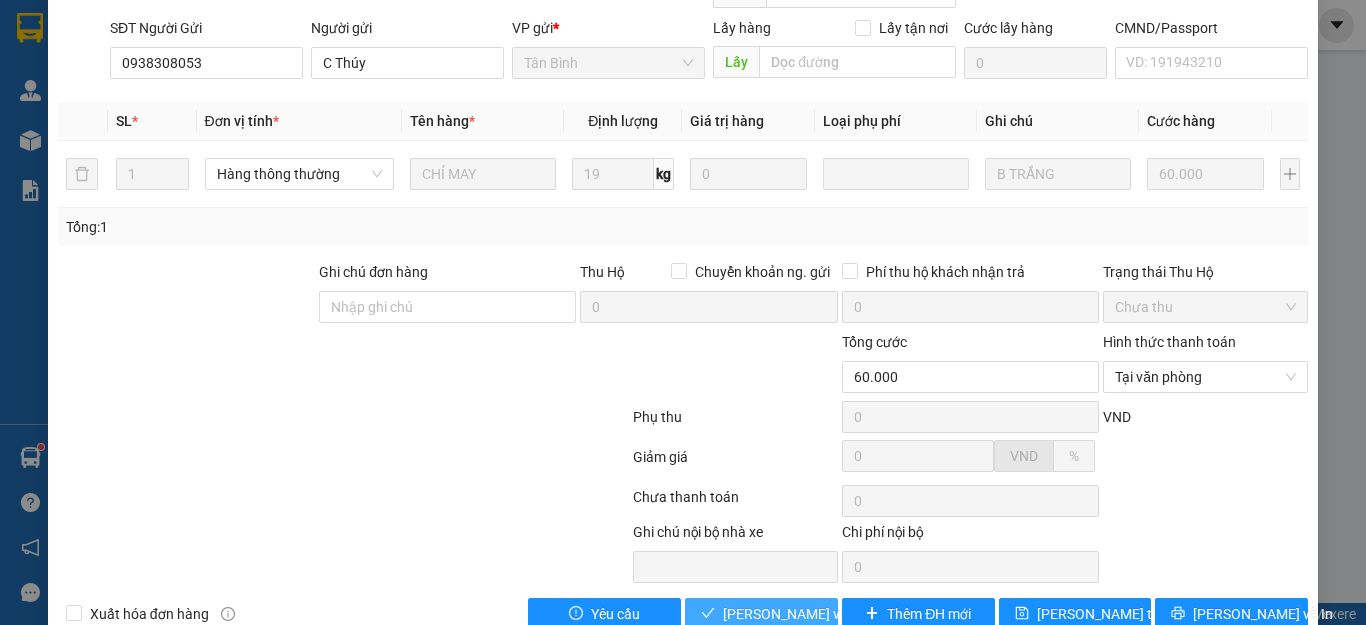 click on "[PERSON_NAME] và Giao hàng" at bounding box center [819, 614] 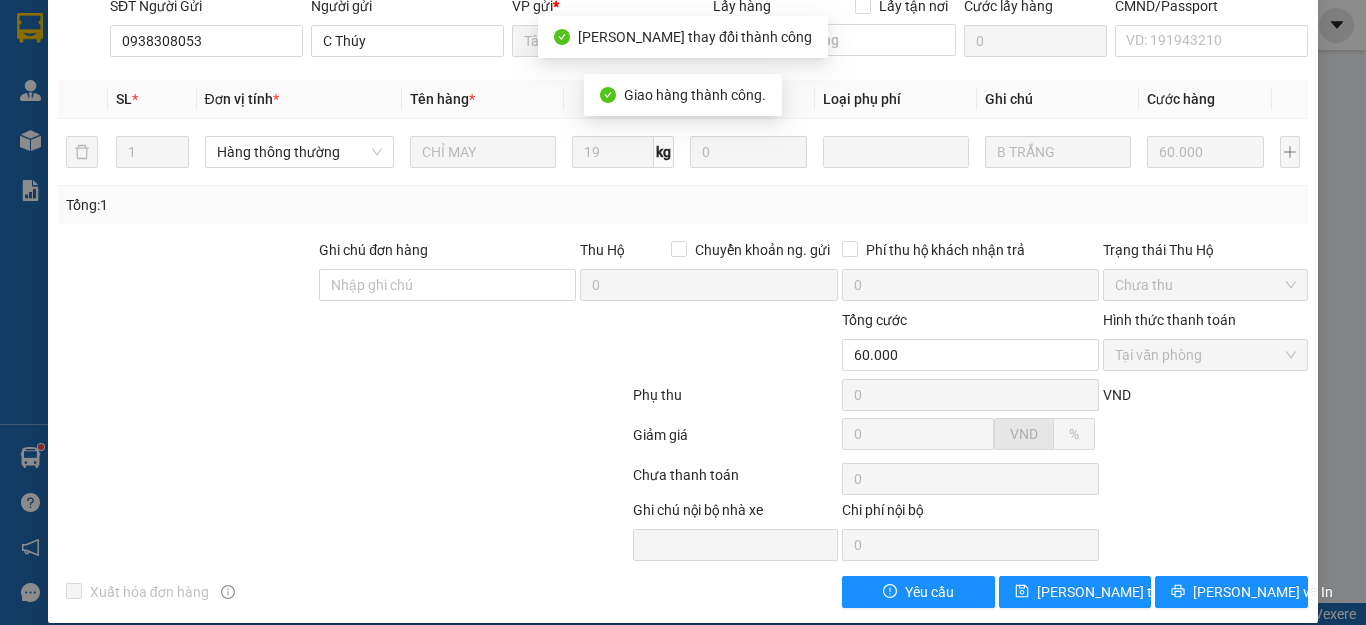 scroll, scrollTop: 0, scrollLeft: 0, axis: both 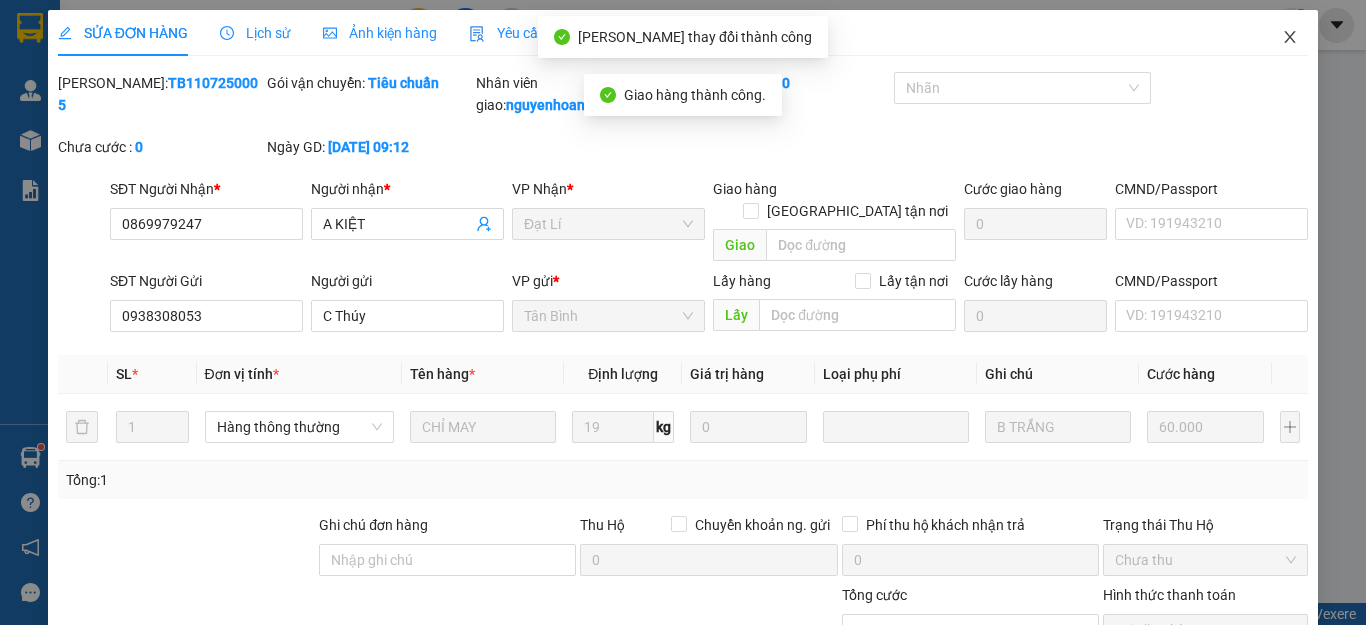 click 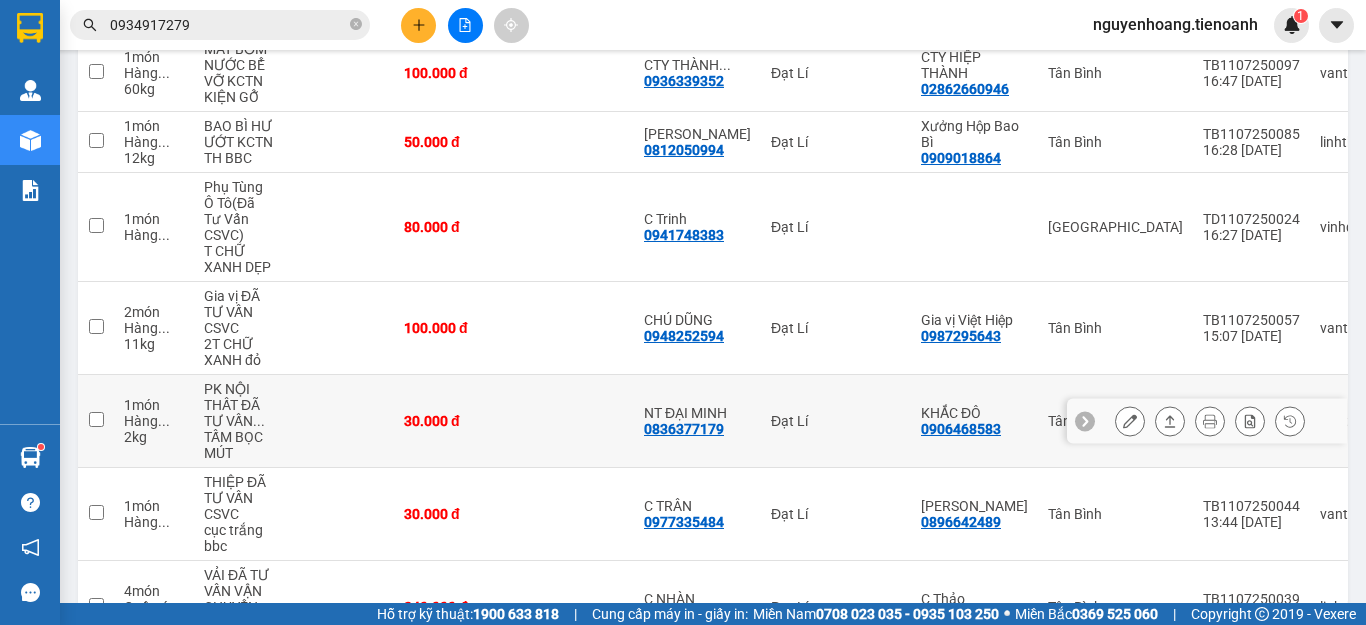 scroll, scrollTop: 500, scrollLeft: 0, axis: vertical 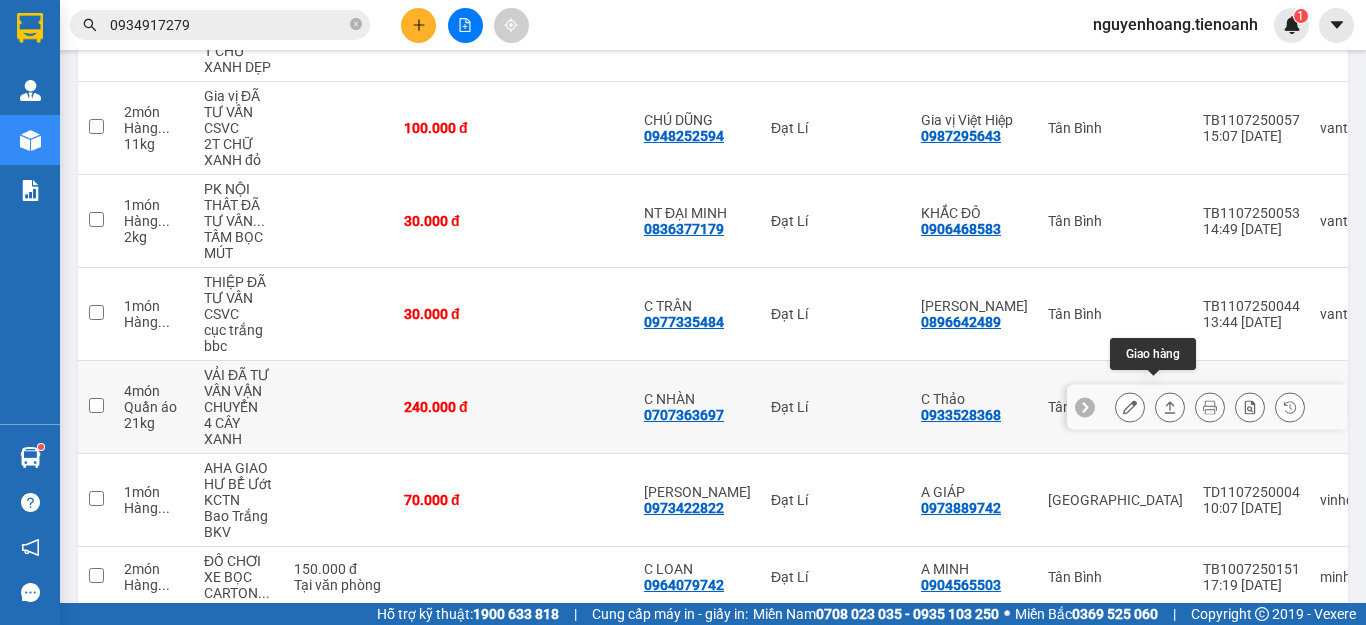 click 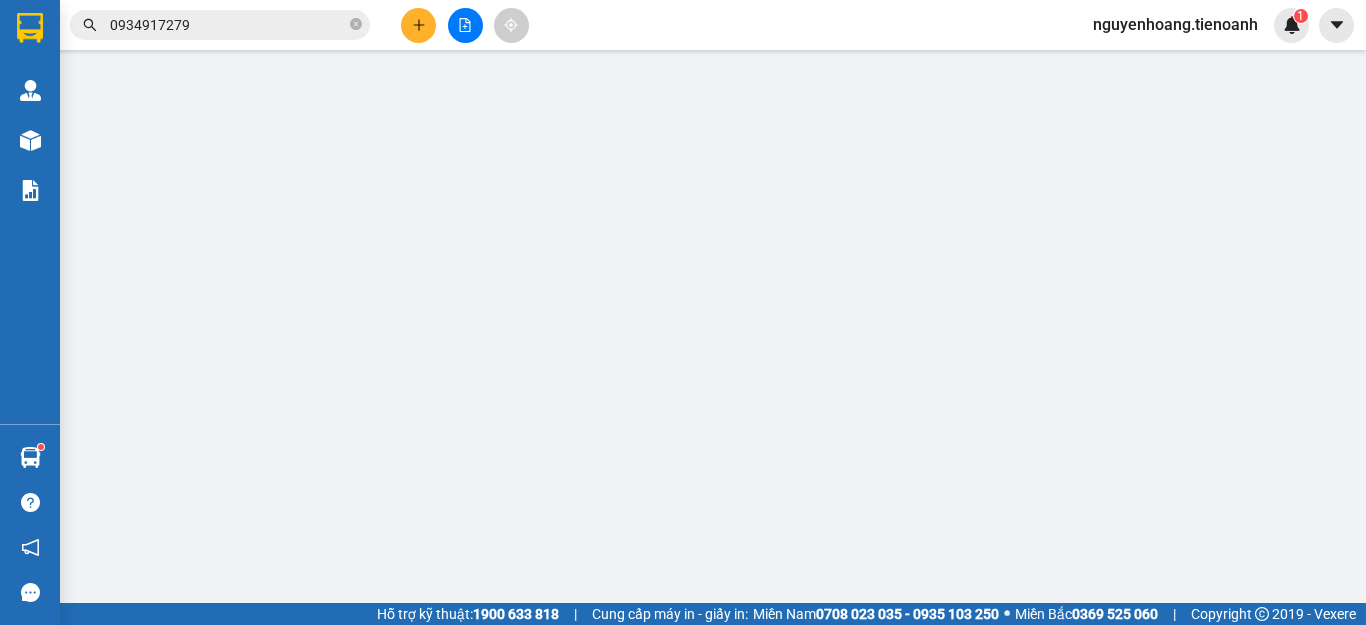 scroll, scrollTop: 0, scrollLeft: 0, axis: both 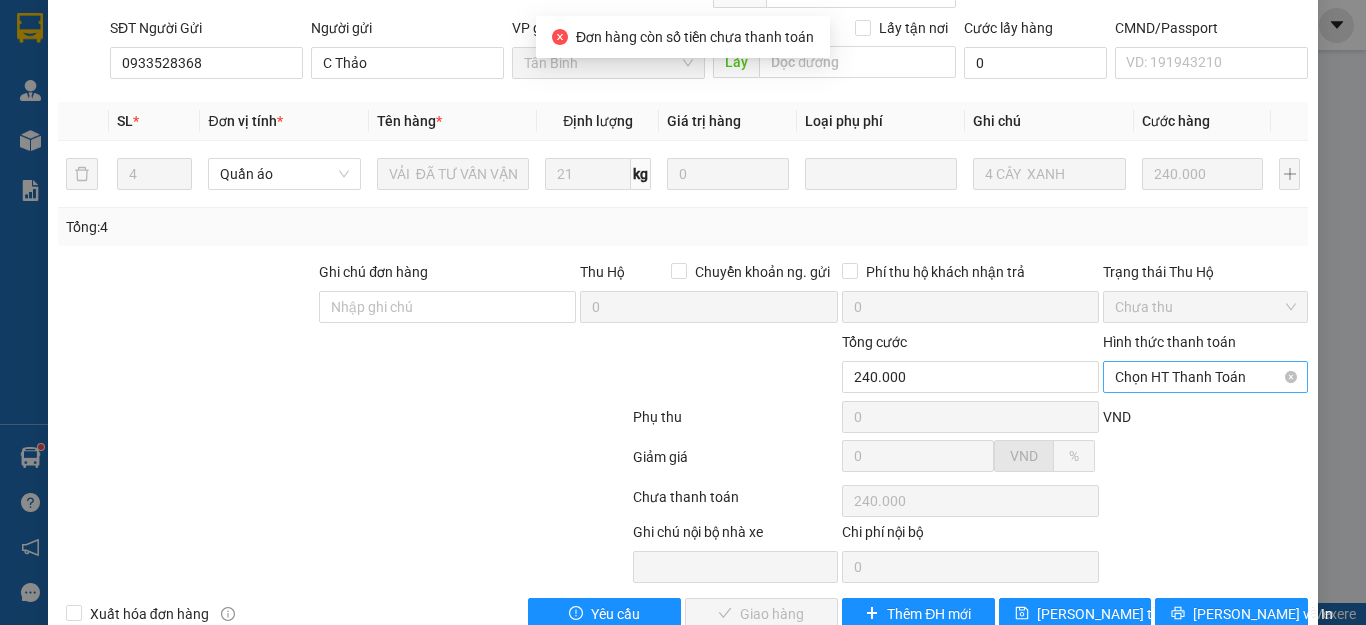 click on "Chọn HT Thanh Toán" at bounding box center [1205, 377] 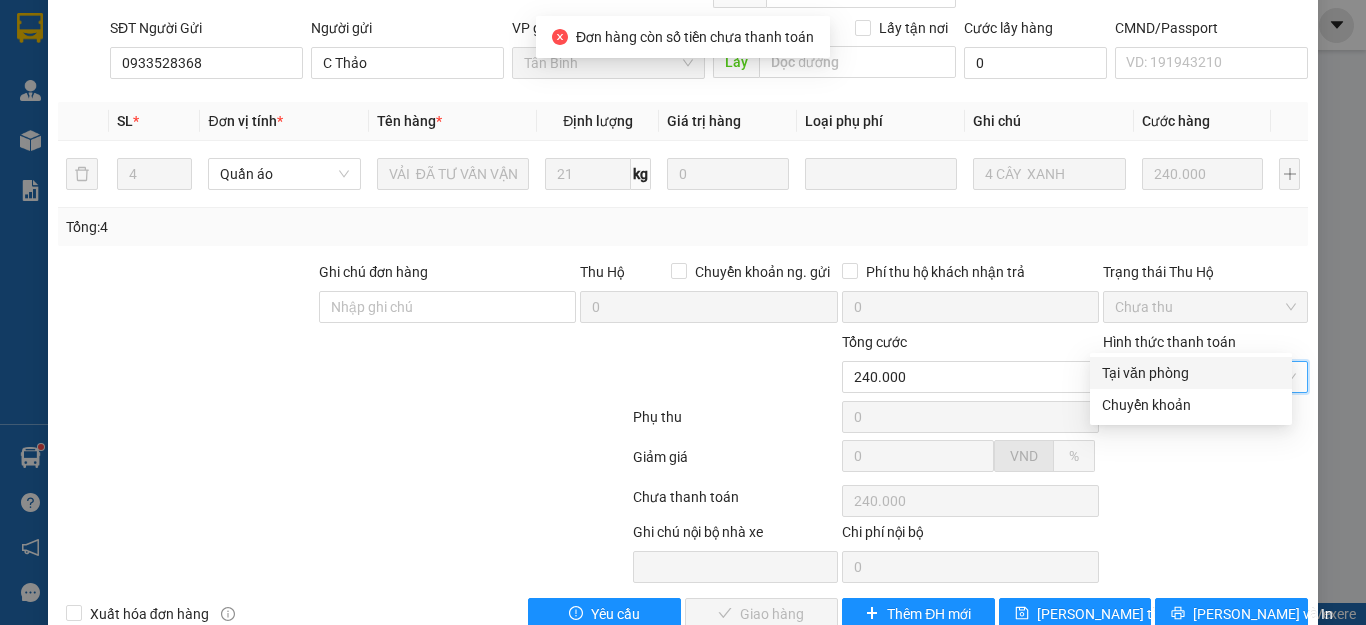 click on "Tại văn phòng" at bounding box center (1191, 373) 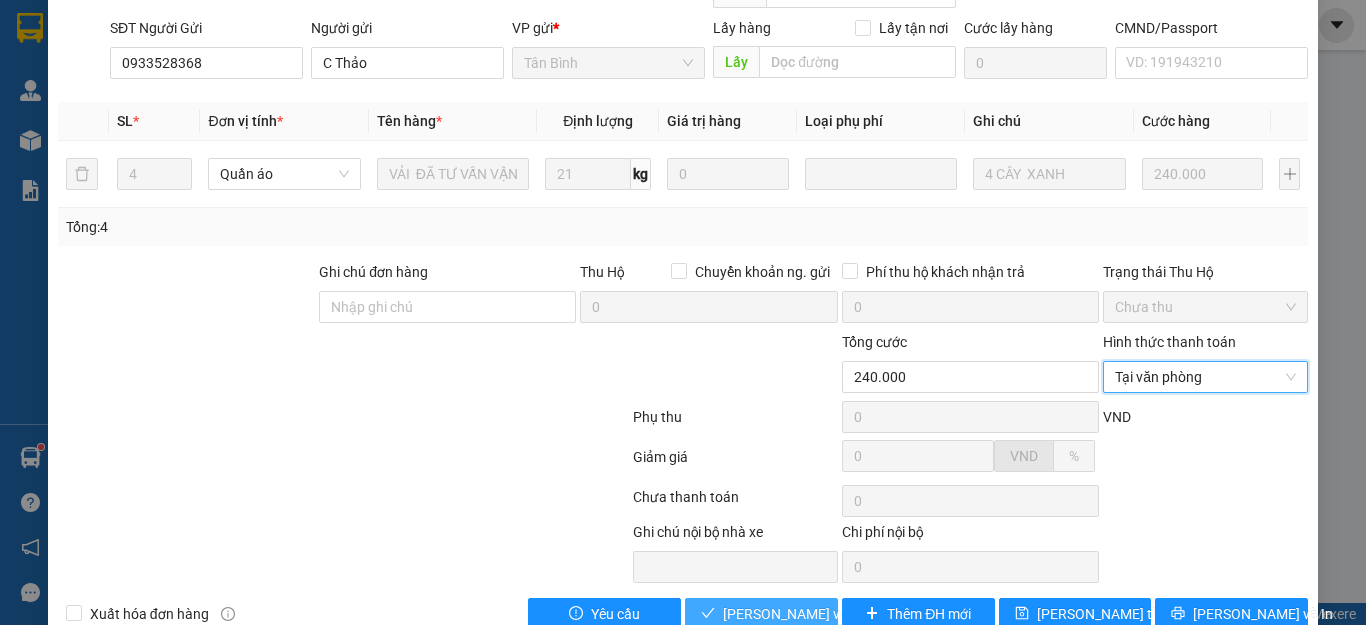 click on "[PERSON_NAME] và Giao hàng" at bounding box center [819, 614] 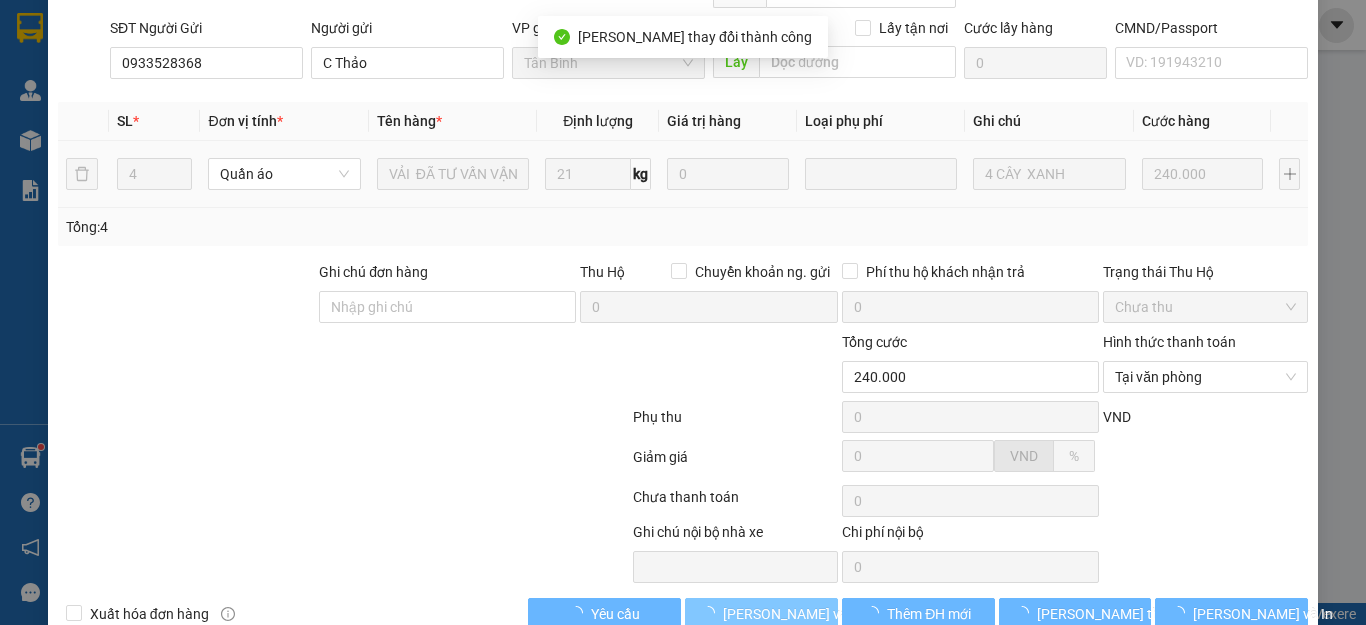 scroll, scrollTop: 0, scrollLeft: 0, axis: both 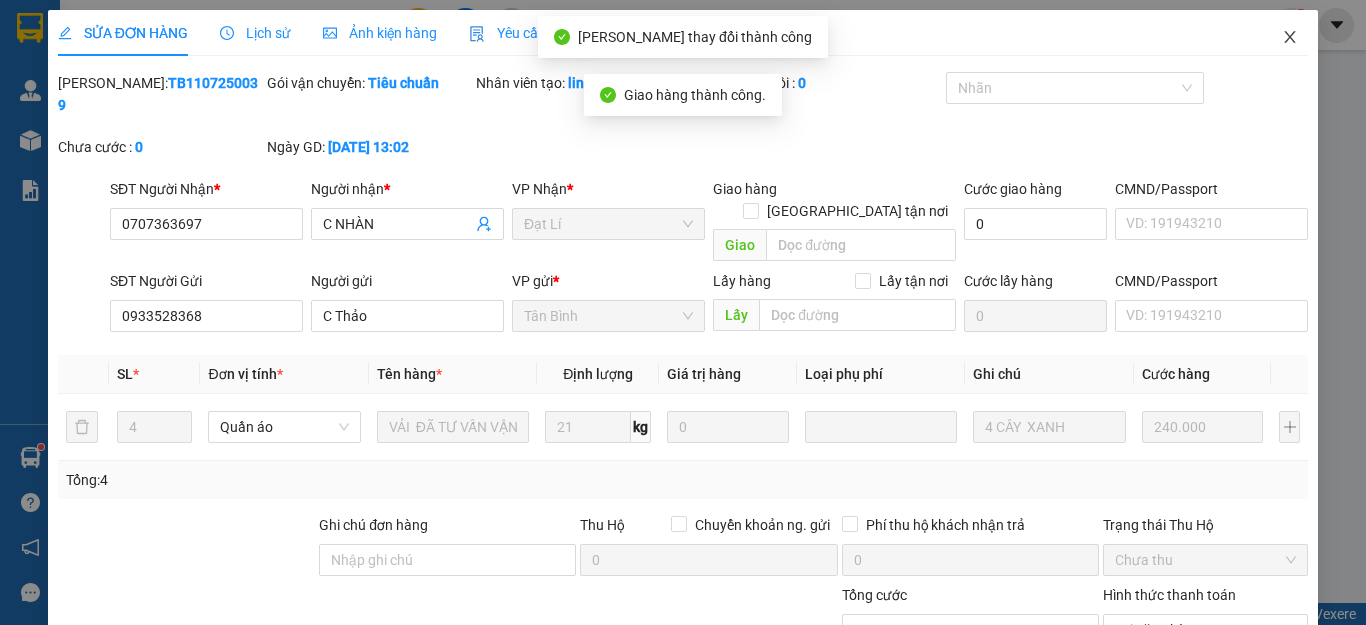click at bounding box center [1290, 38] 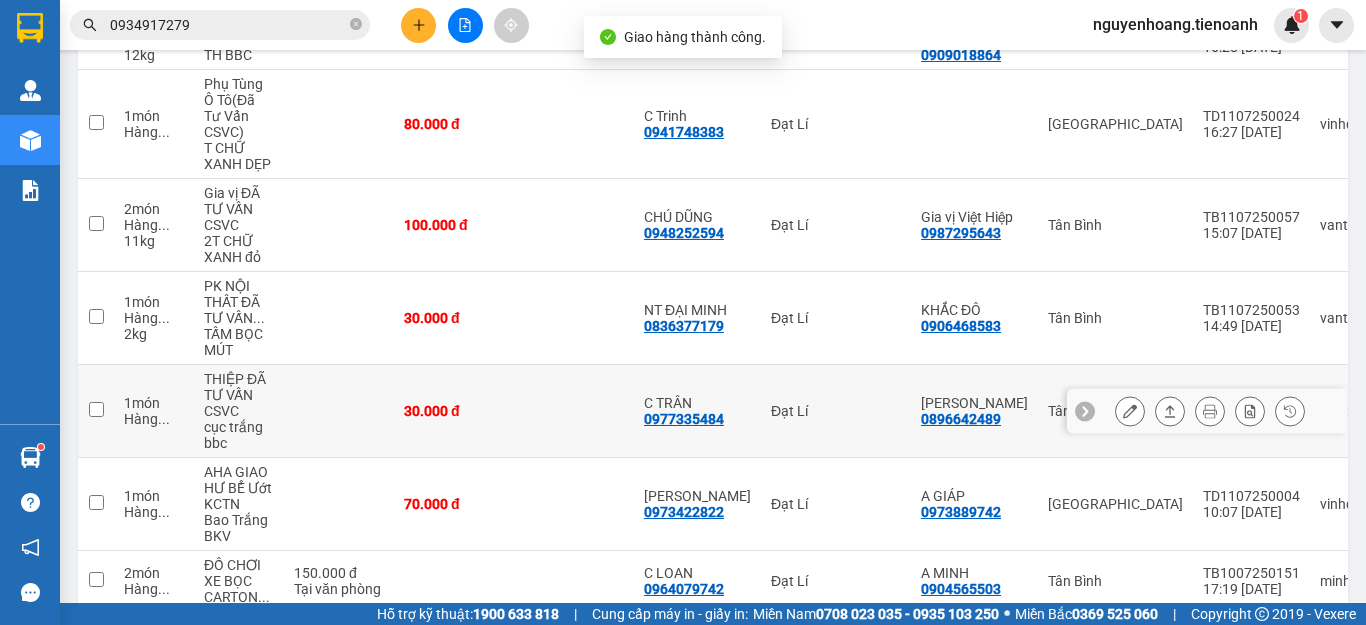 scroll, scrollTop: 603, scrollLeft: 0, axis: vertical 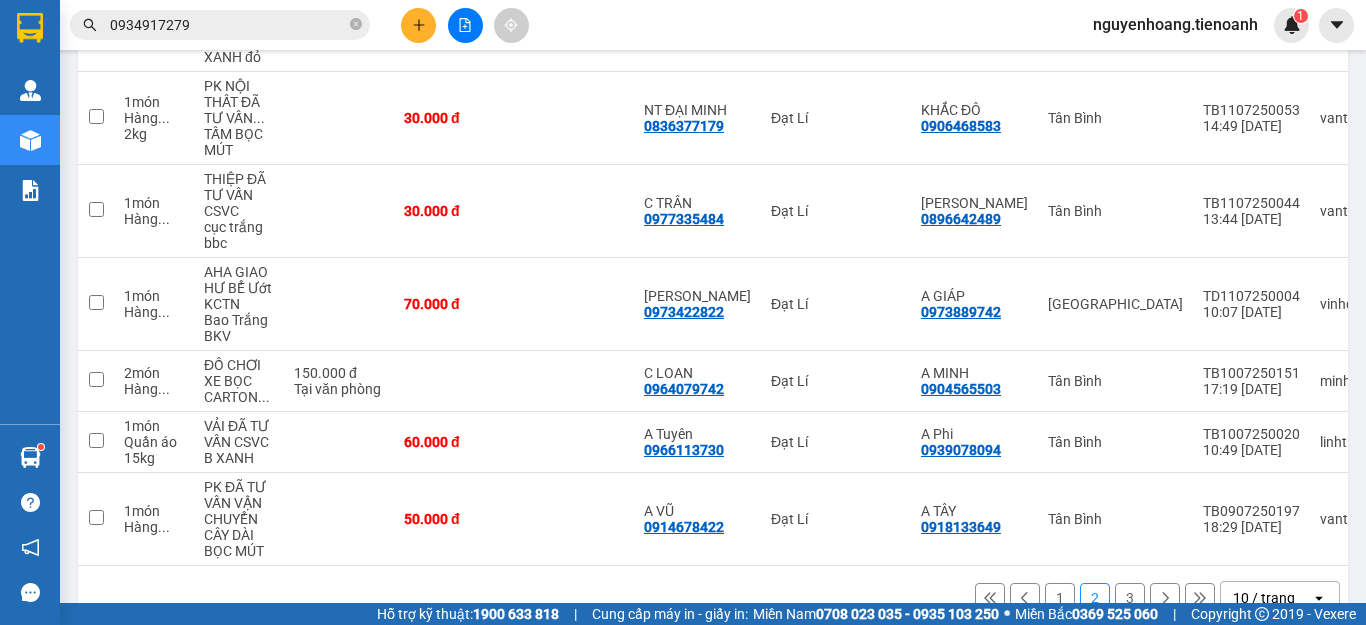 click on "1" at bounding box center (1060, 598) 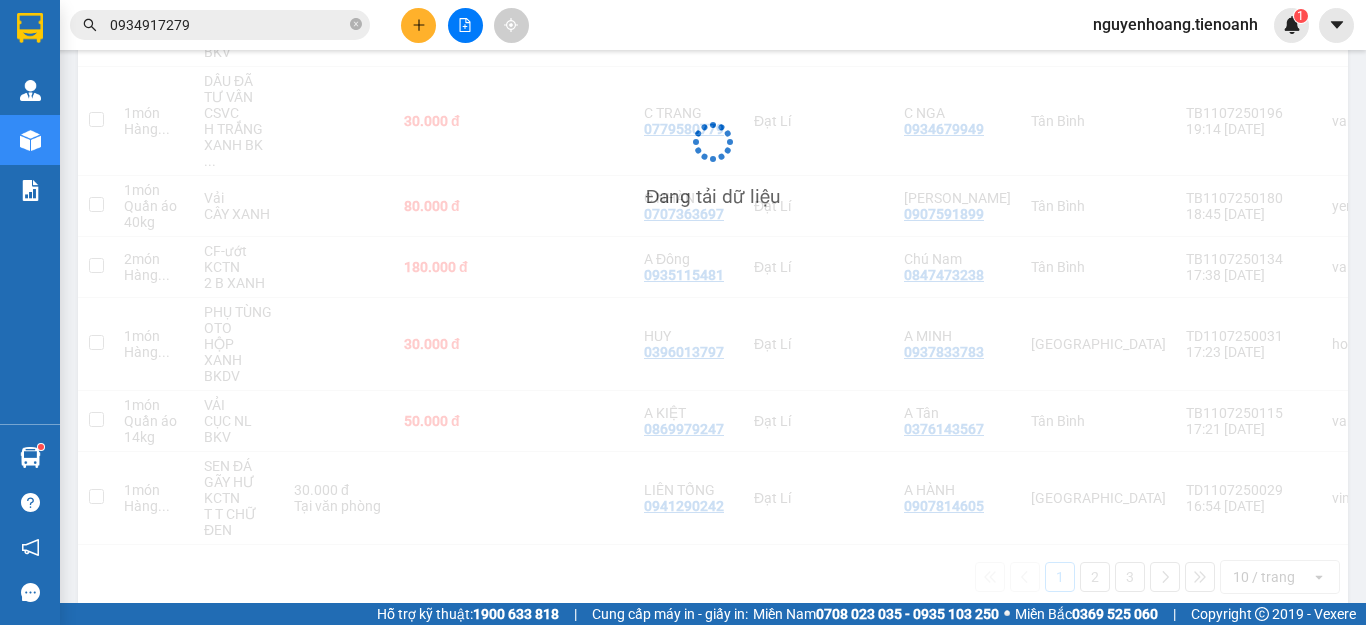 scroll, scrollTop: 576, scrollLeft: 0, axis: vertical 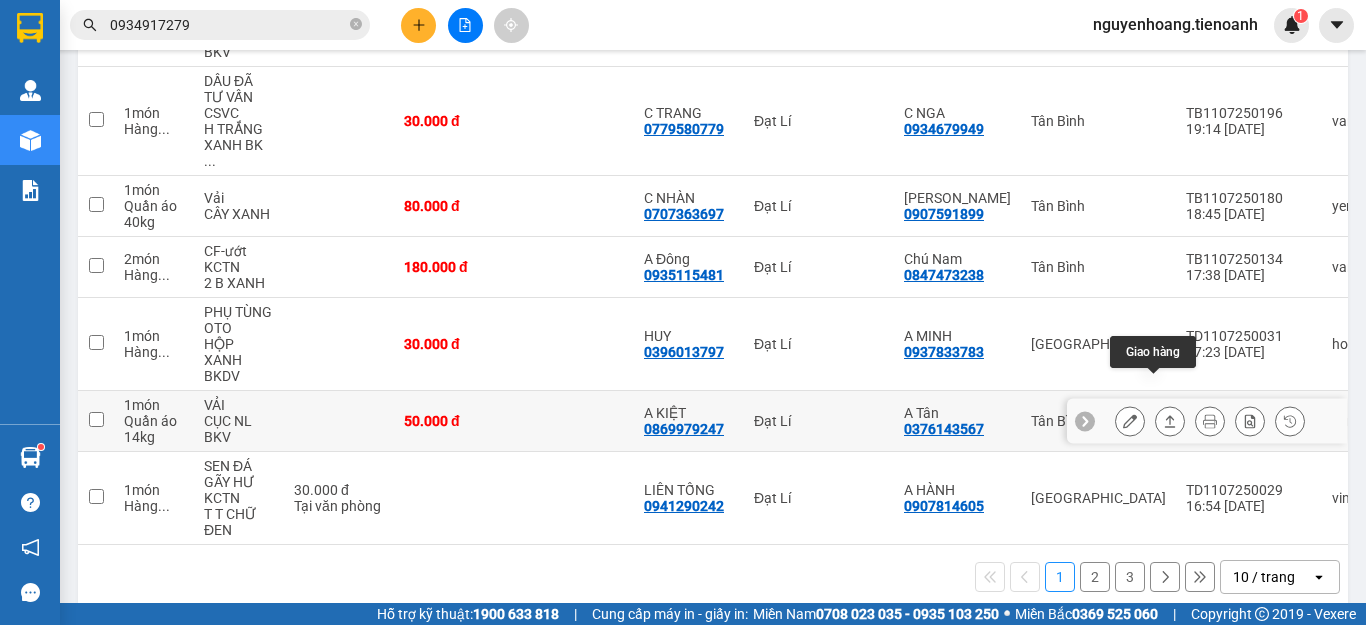 click 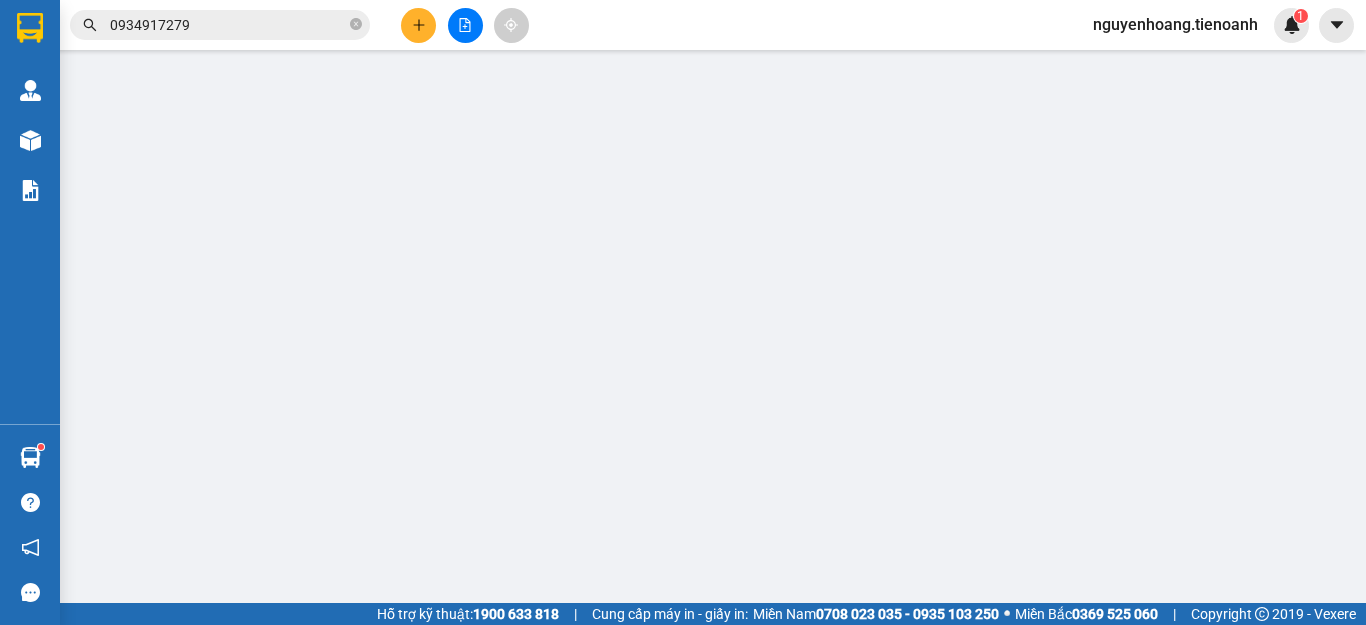 scroll, scrollTop: 0, scrollLeft: 0, axis: both 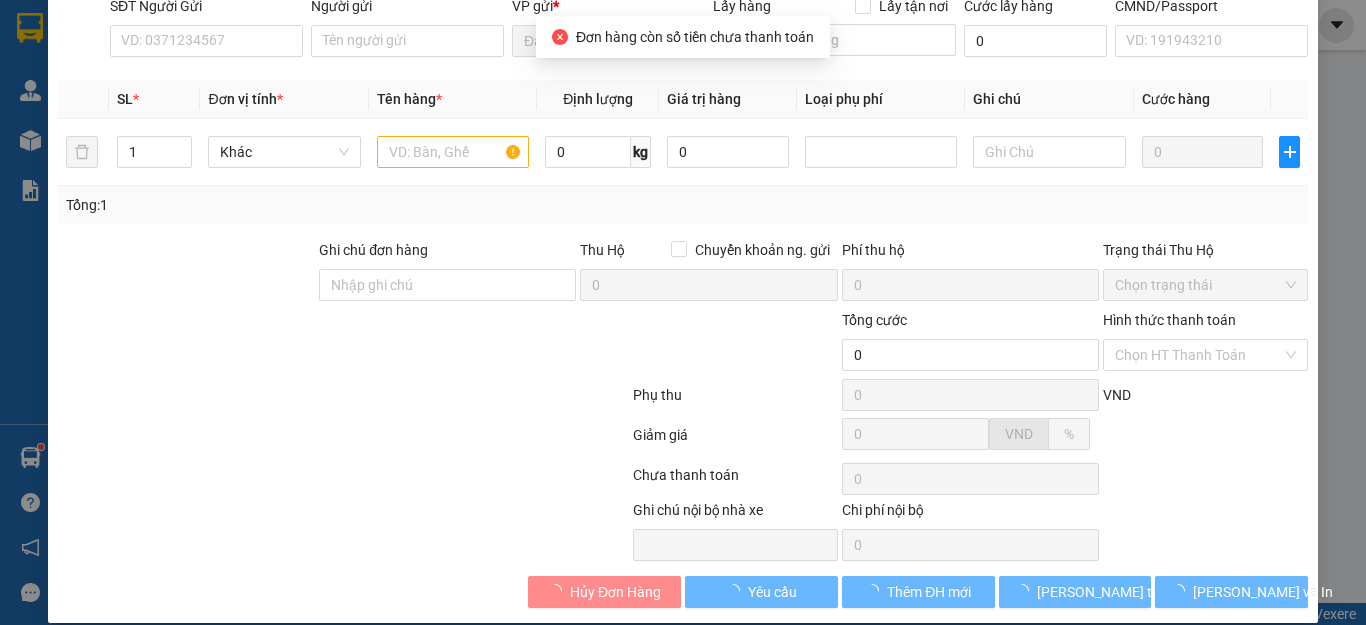 type on "0869979247" 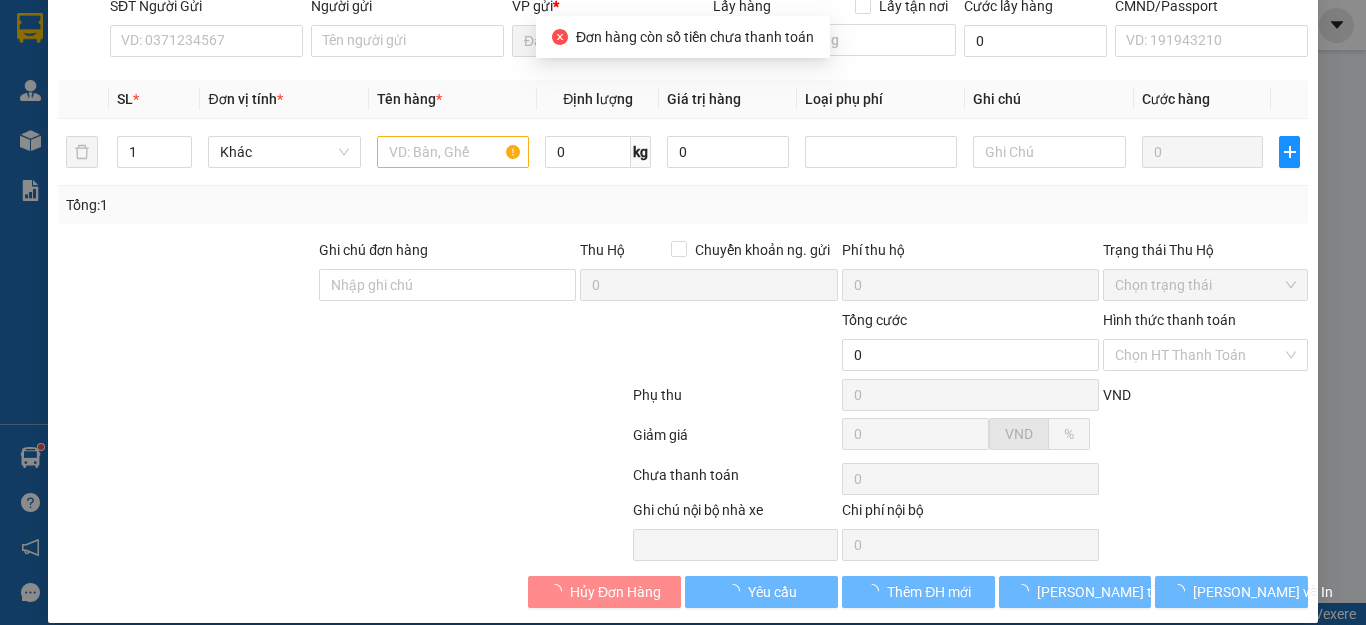 type on "A KIỆT" 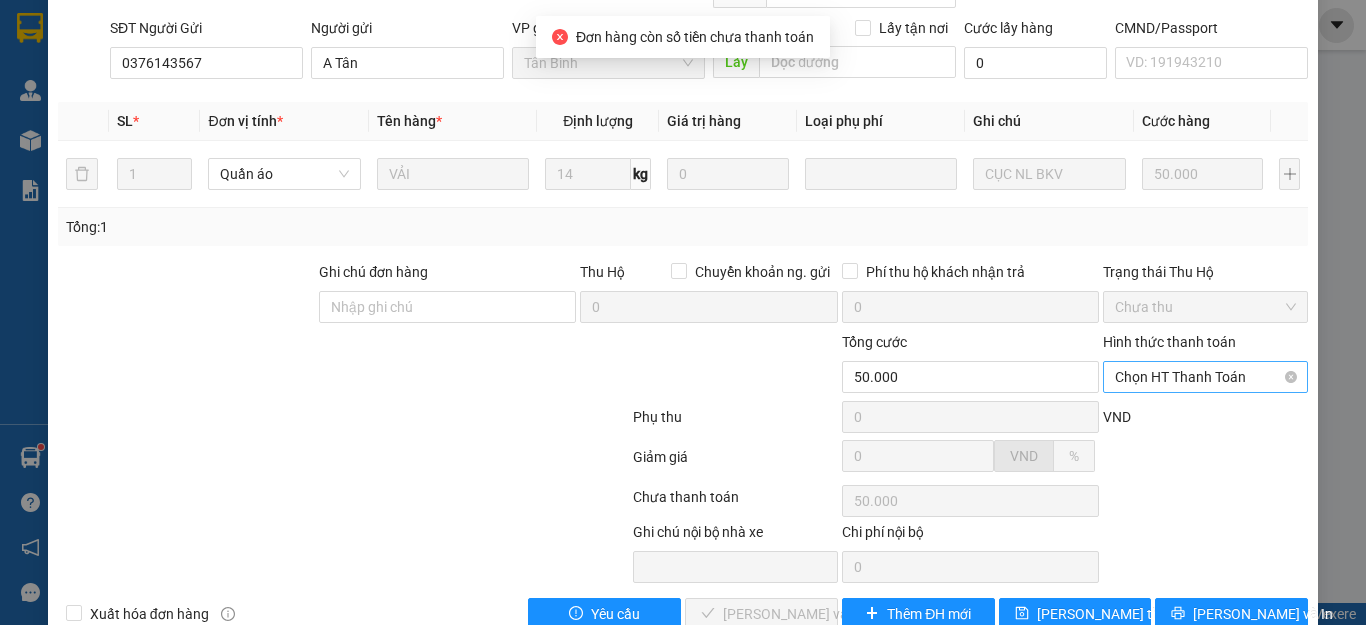 drag, startPoint x: 1078, startPoint y: 433, endPoint x: 1181, endPoint y: 338, distance: 140.12137 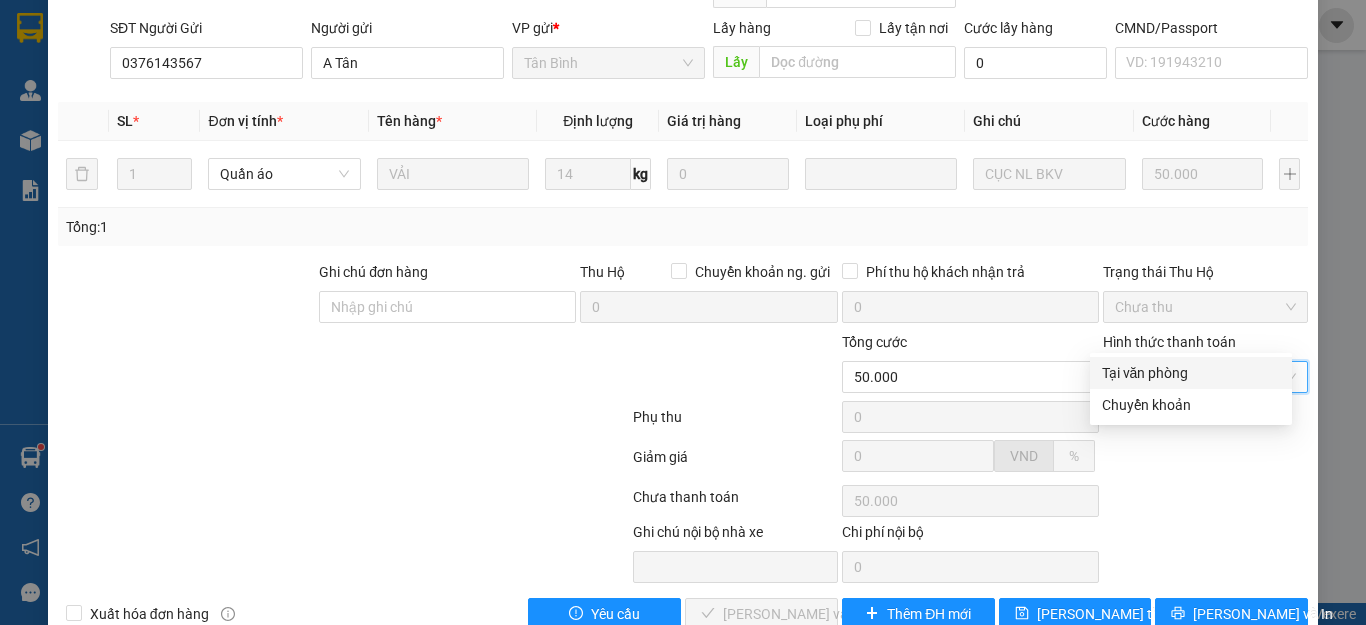 click on "Tại văn phòng" at bounding box center [1191, 373] 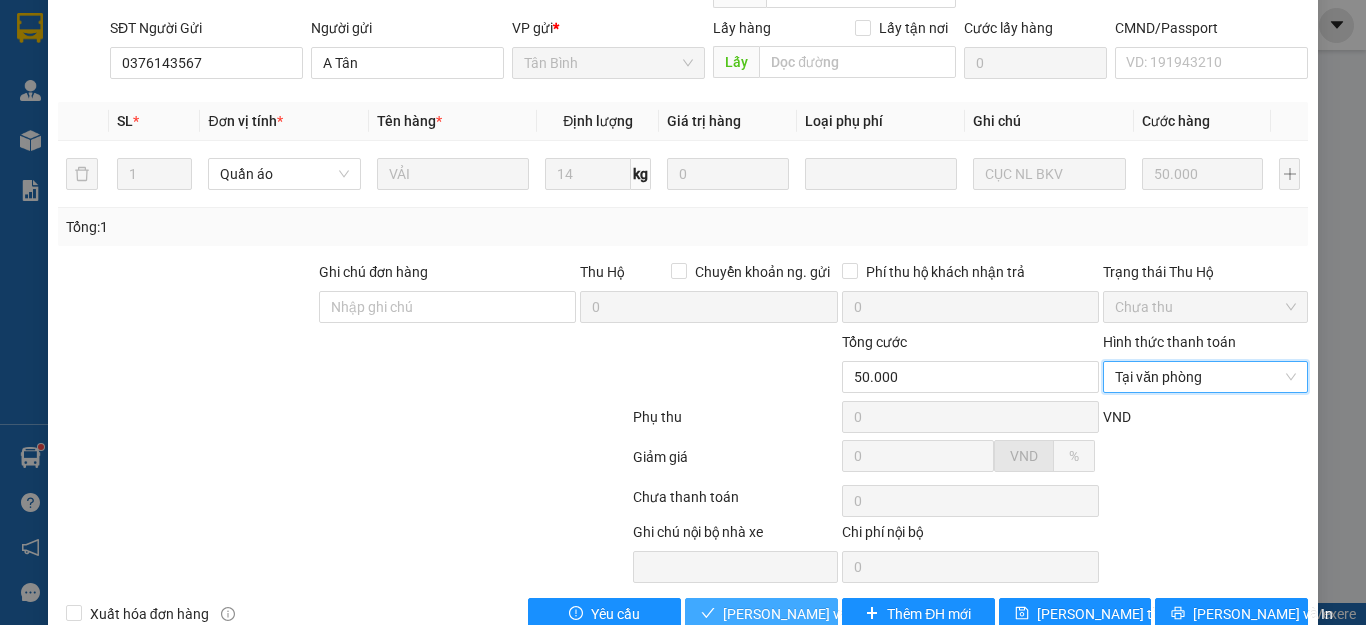 click on "[PERSON_NAME] và Giao hàng" at bounding box center (819, 614) 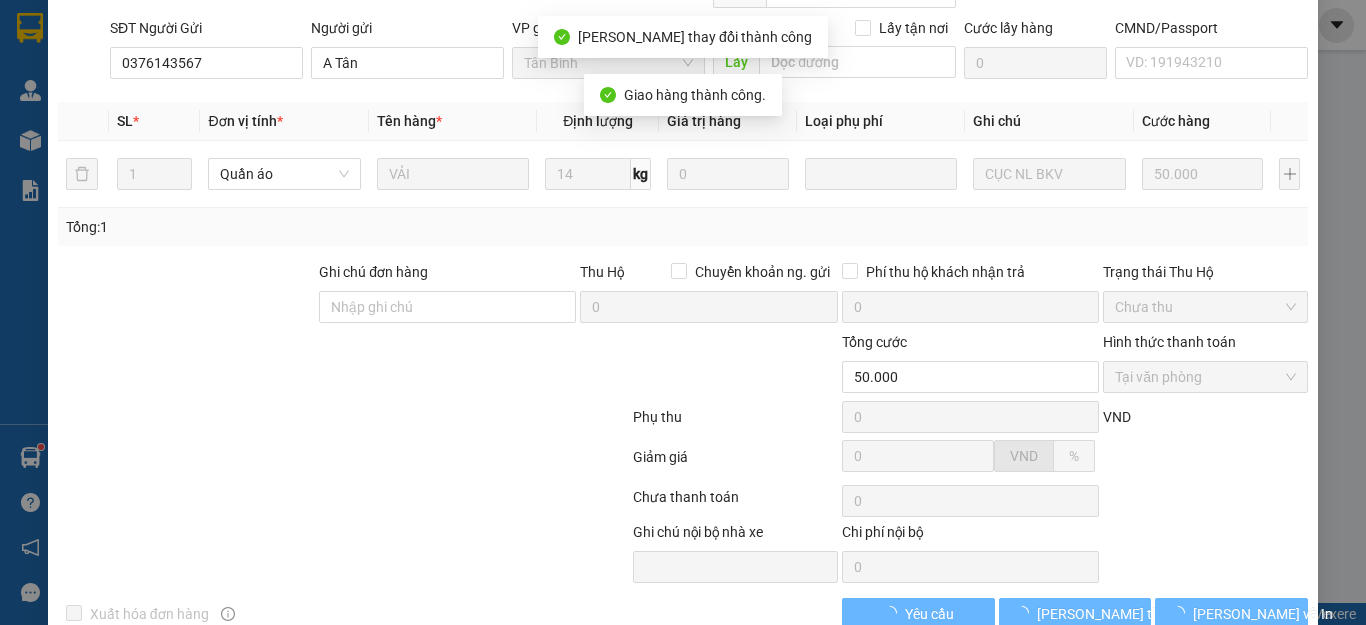 scroll, scrollTop: 0, scrollLeft: 0, axis: both 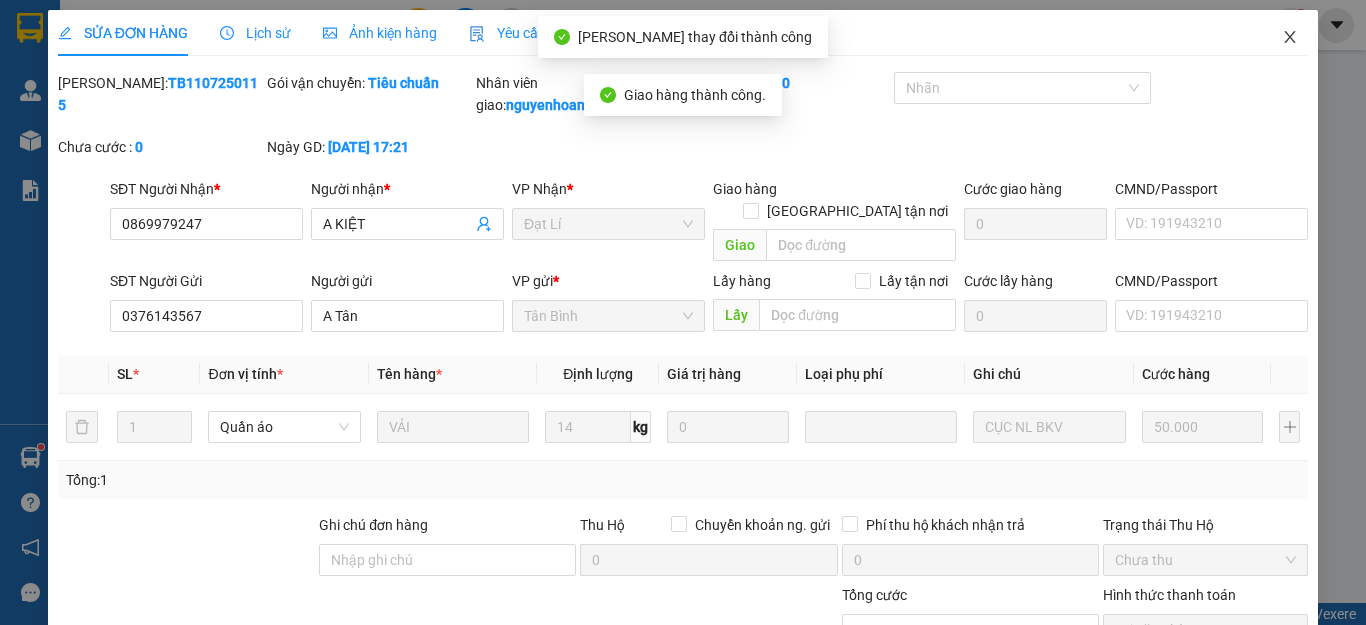 click 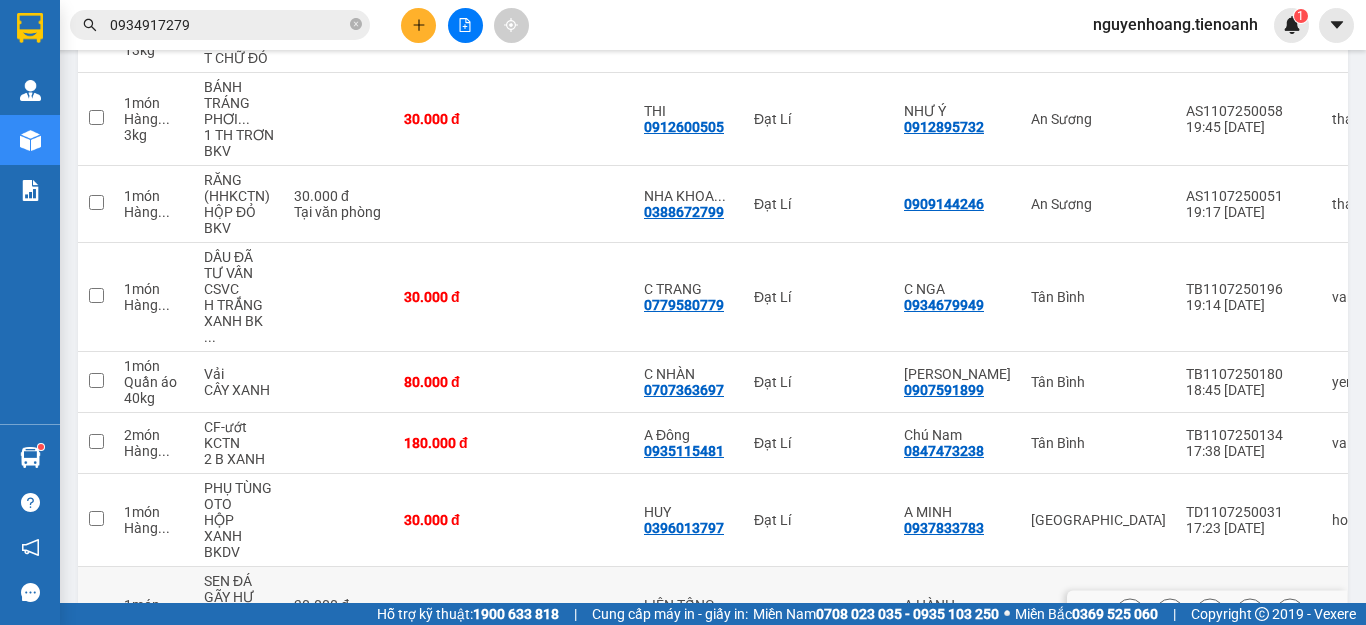 scroll, scrollTop: 500, scrollLeft: 0, axis: vertical 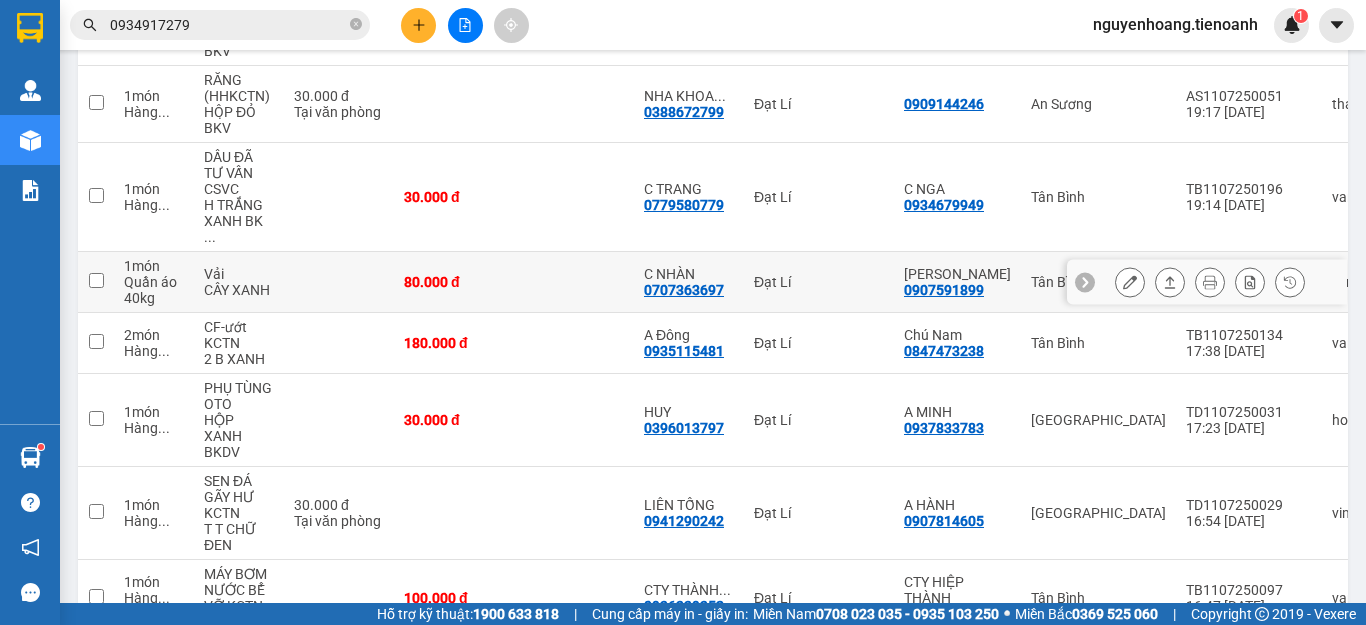 click 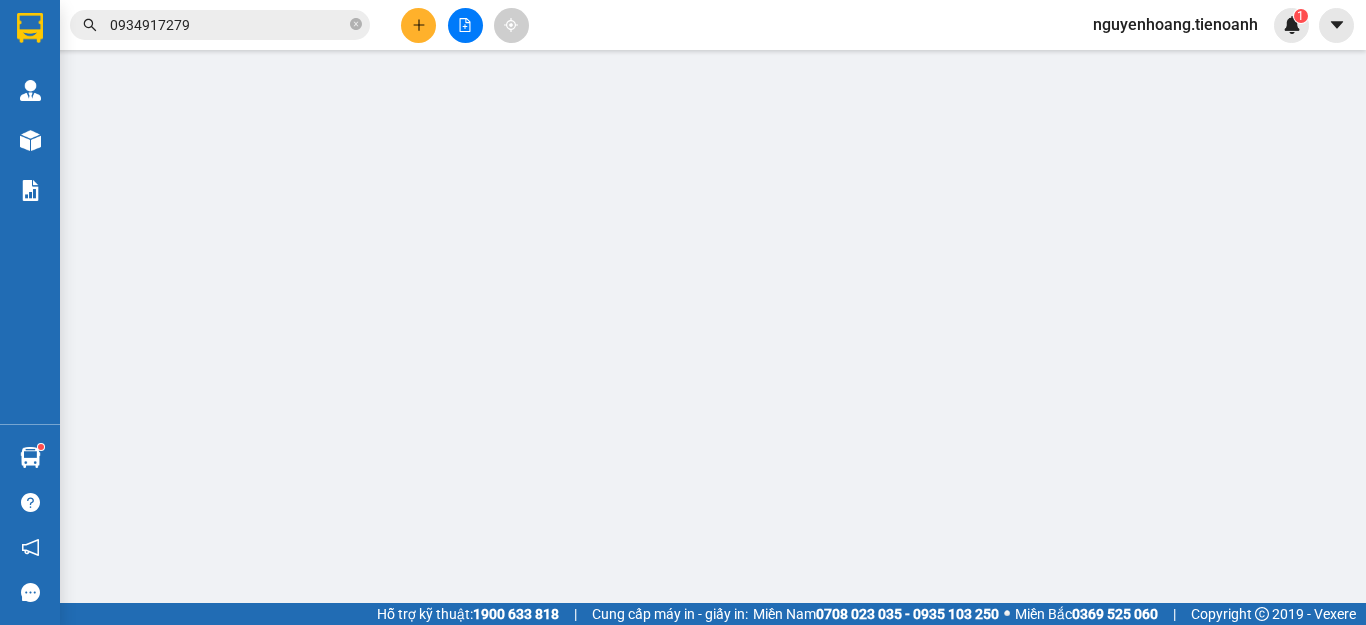 scroll, scrollTop: 0, scrollLeft: 0, axis: both 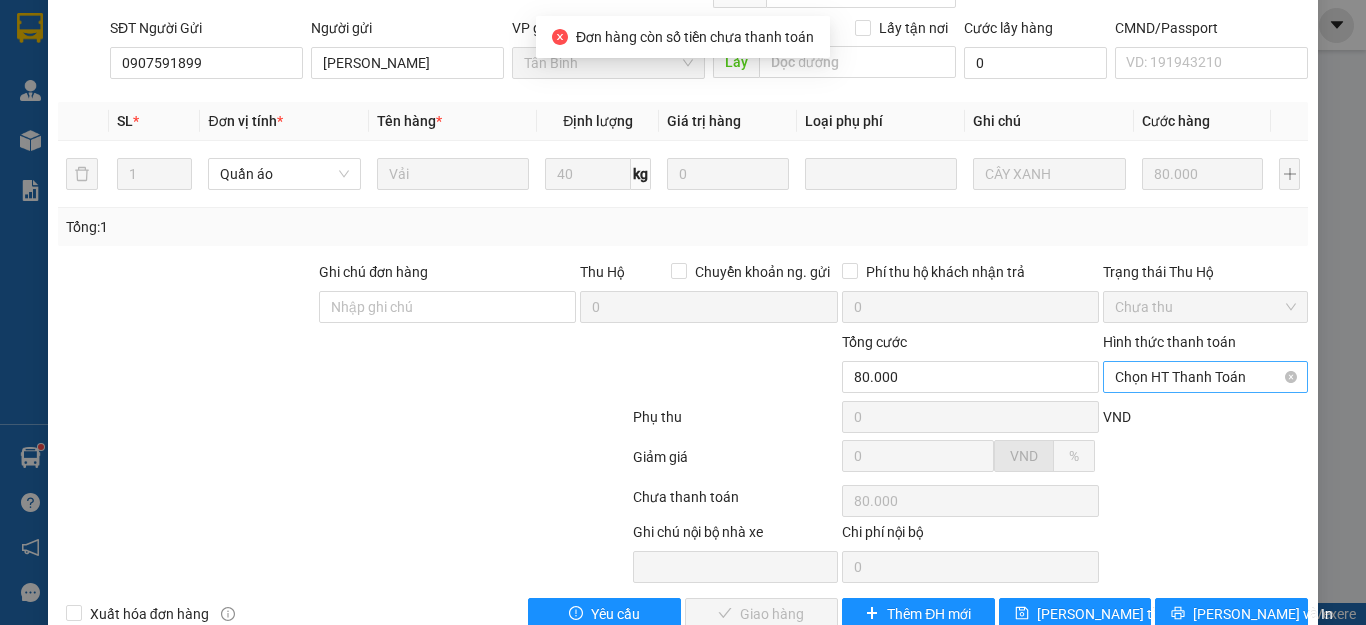 click on "Chọn HT Thanh Toán" at bounding box center (1205, 377) 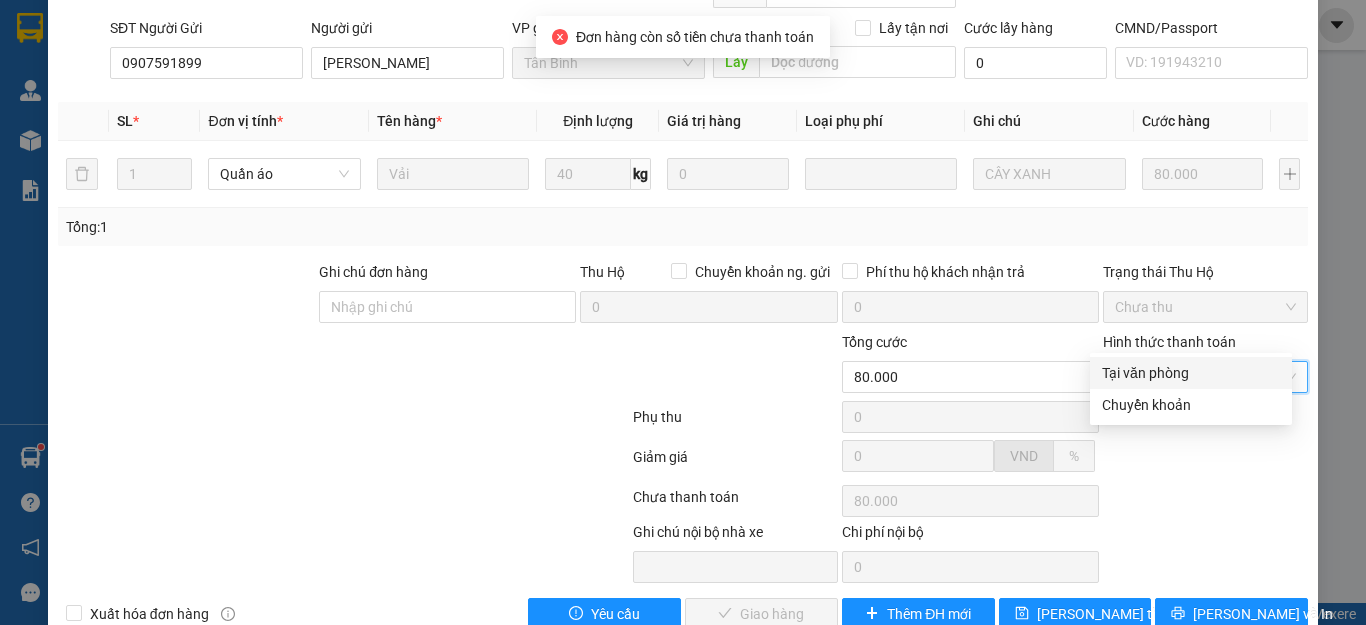 click on "Tại văn phòng" at bounding box center [1191, 373] 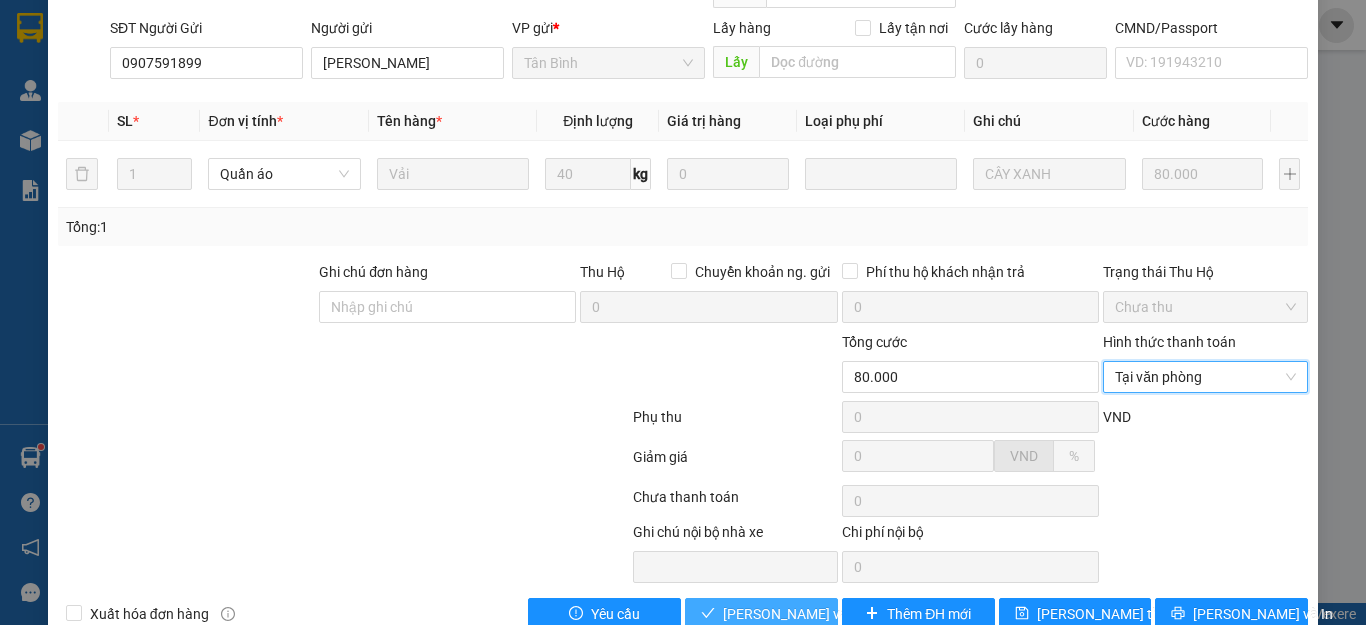 click on "[PERSON_NAME] và Giao hàng" at bounding box center (761, 614) 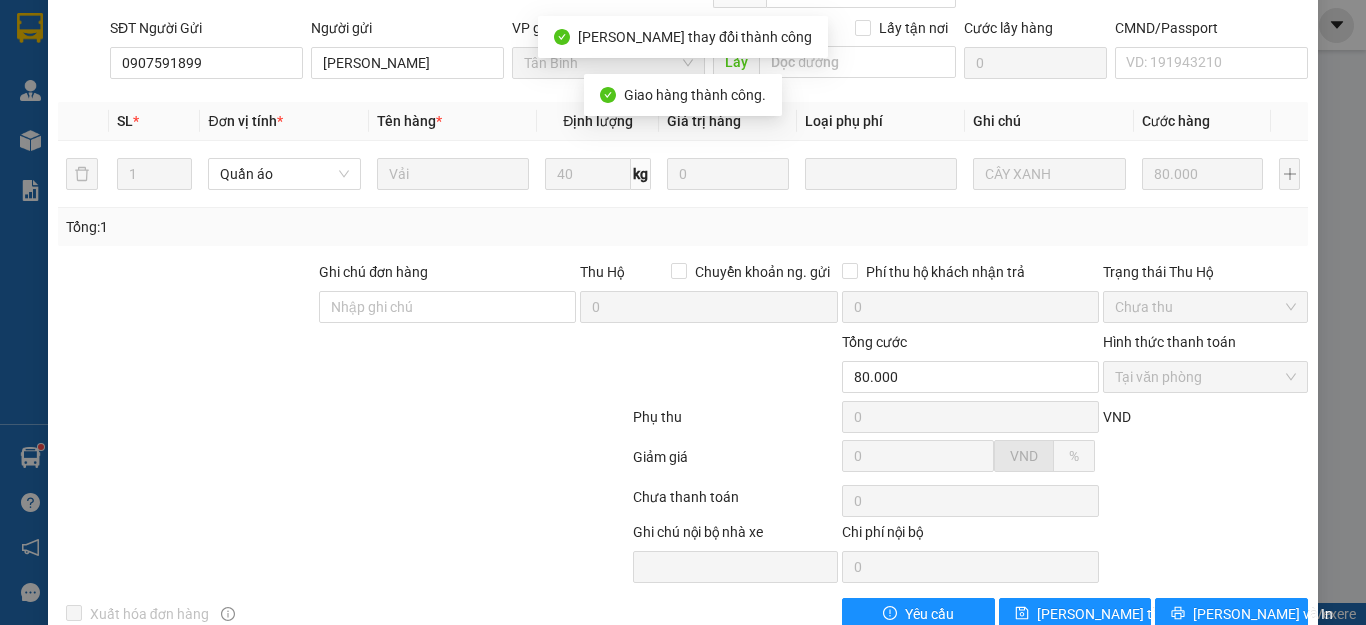 scroll, scrollTop: 0, scrollLeft: 0, axis: both 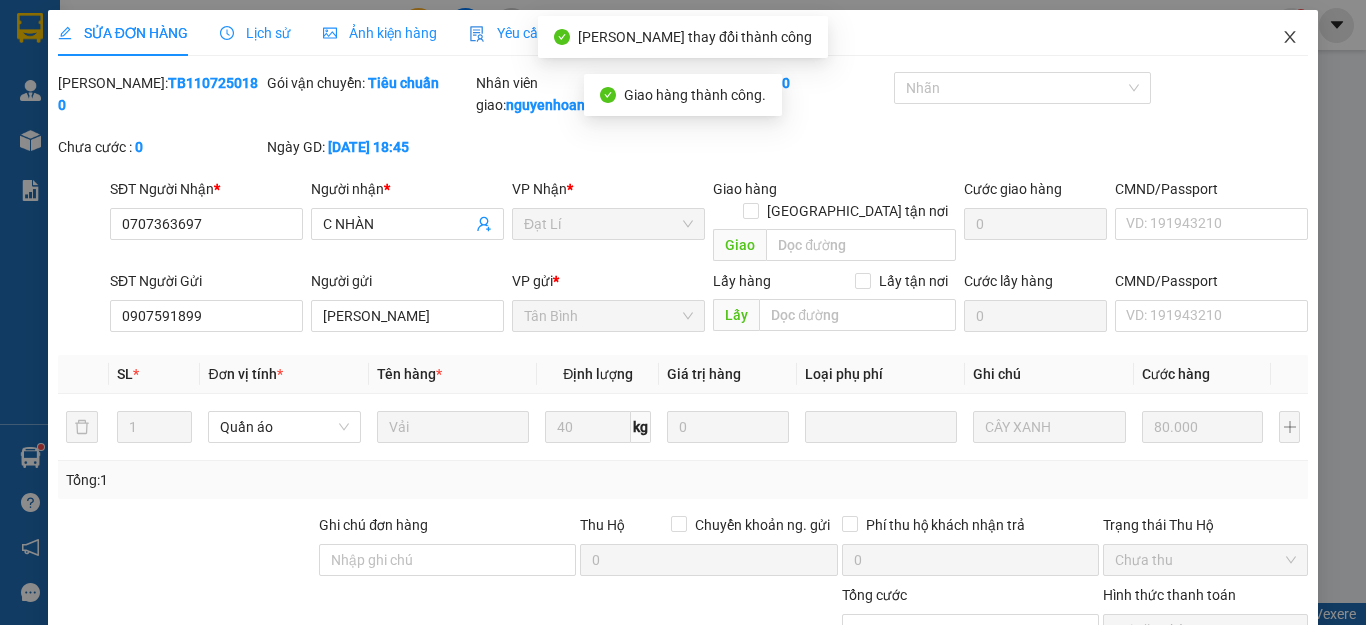 click 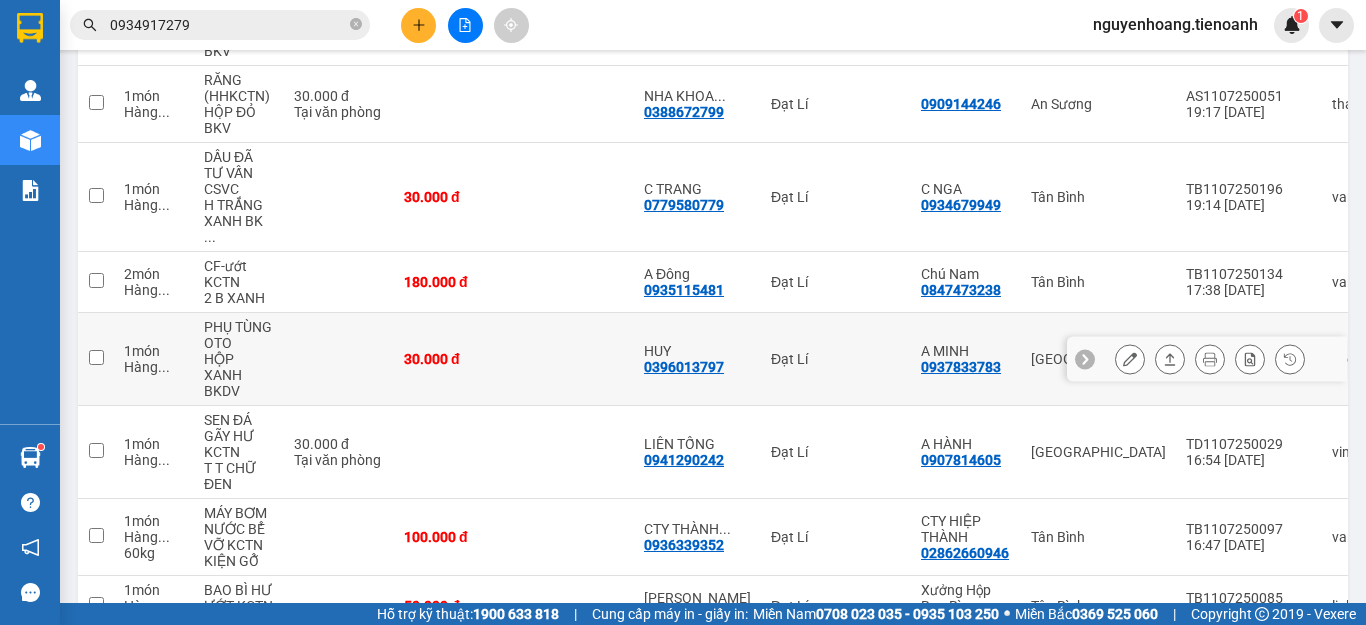 scroll, scrollTop: 592, scrollLeft: 0, axis: vertical 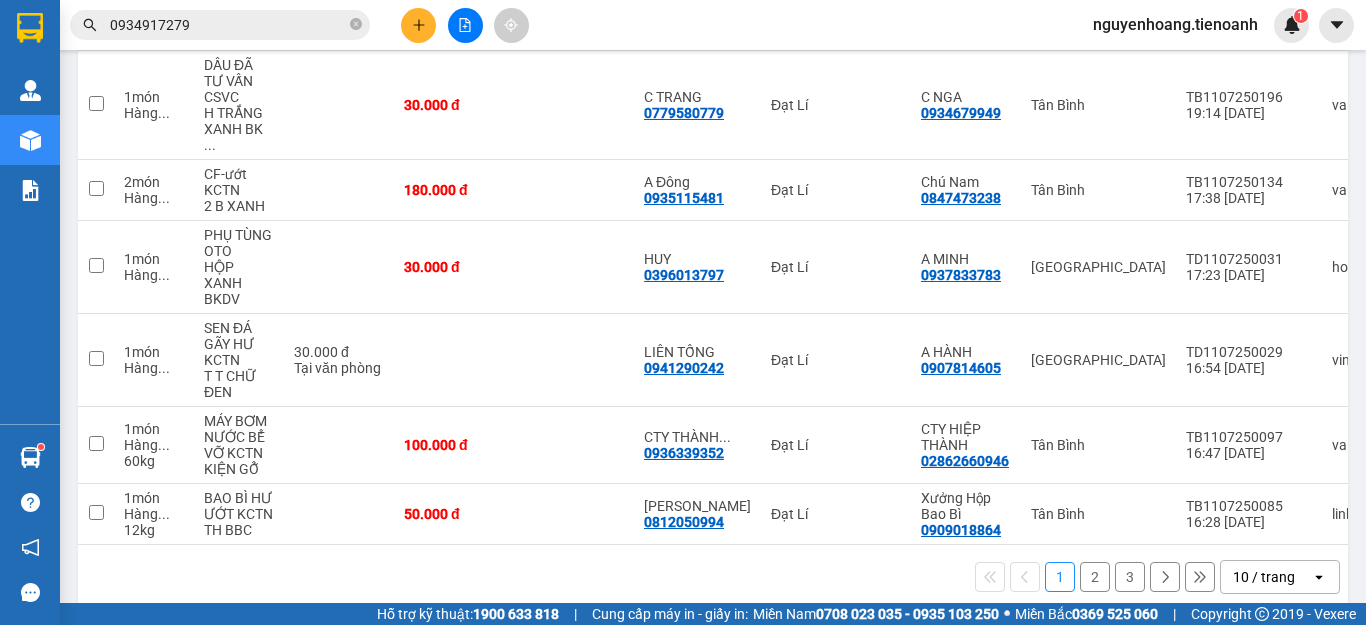 click on "2" at bounding box center (1095, 577) 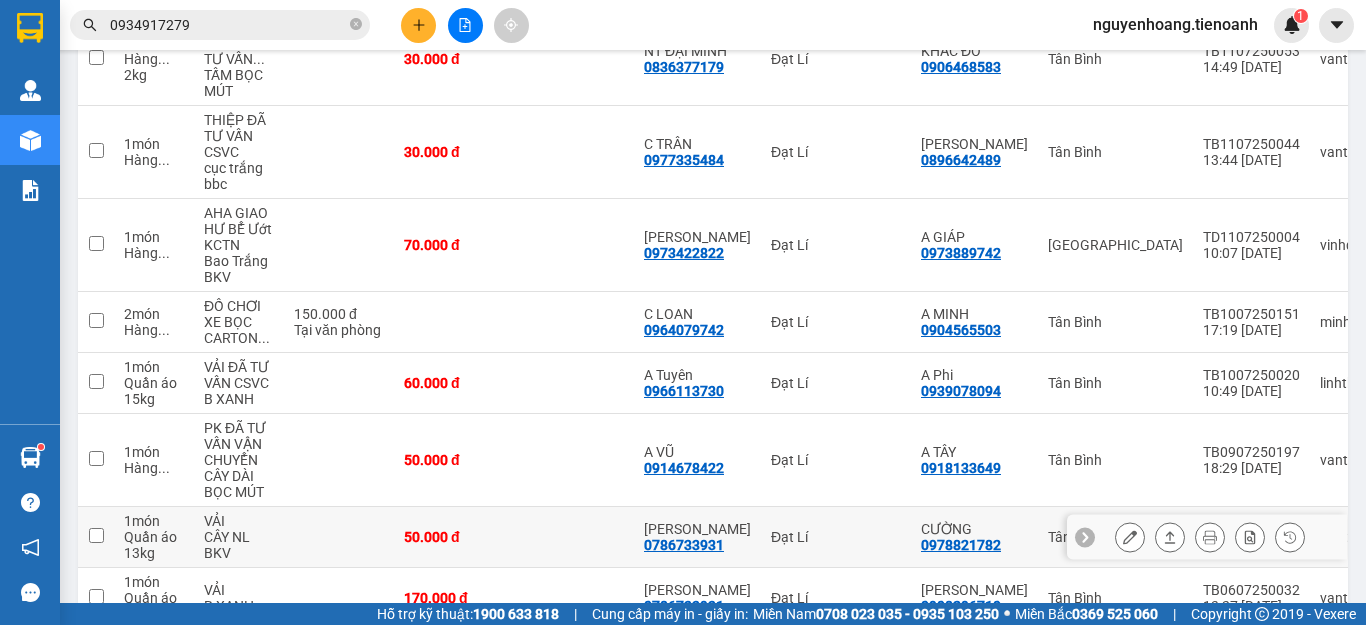 scroll, scrollTop: 624, scrollLeft: 0, axis: vertical 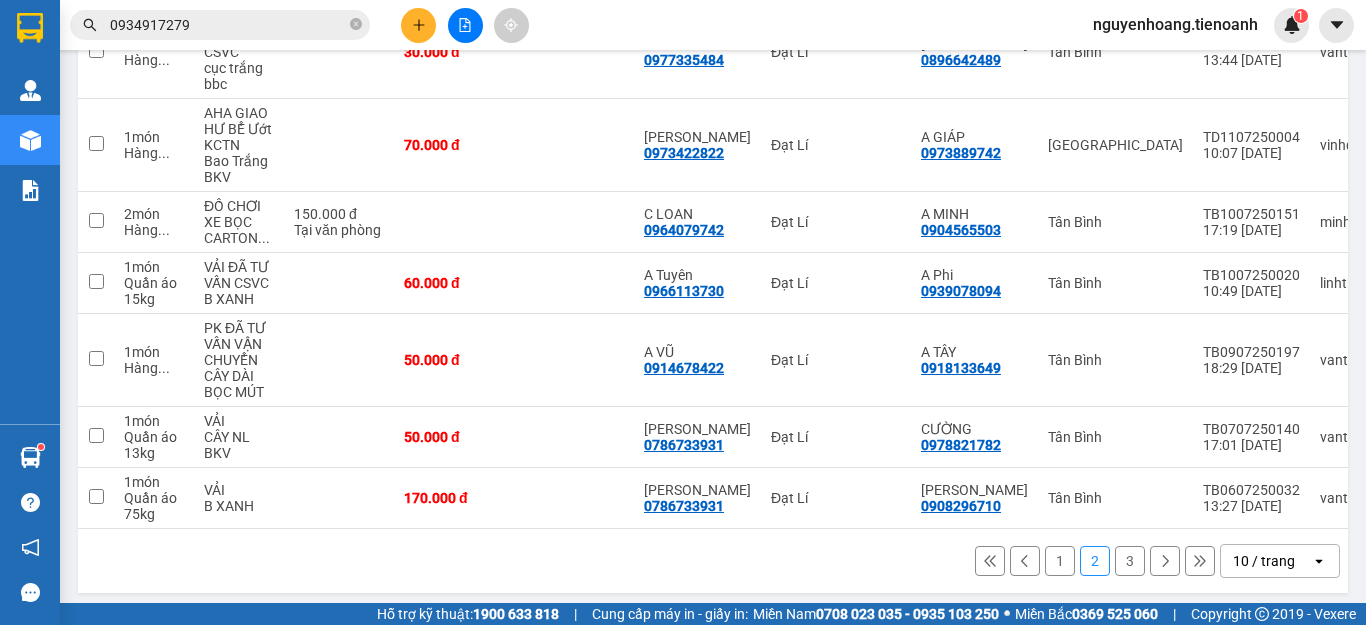 click on "1 2 3 10 / trang open" at bounding box center [713, 561] 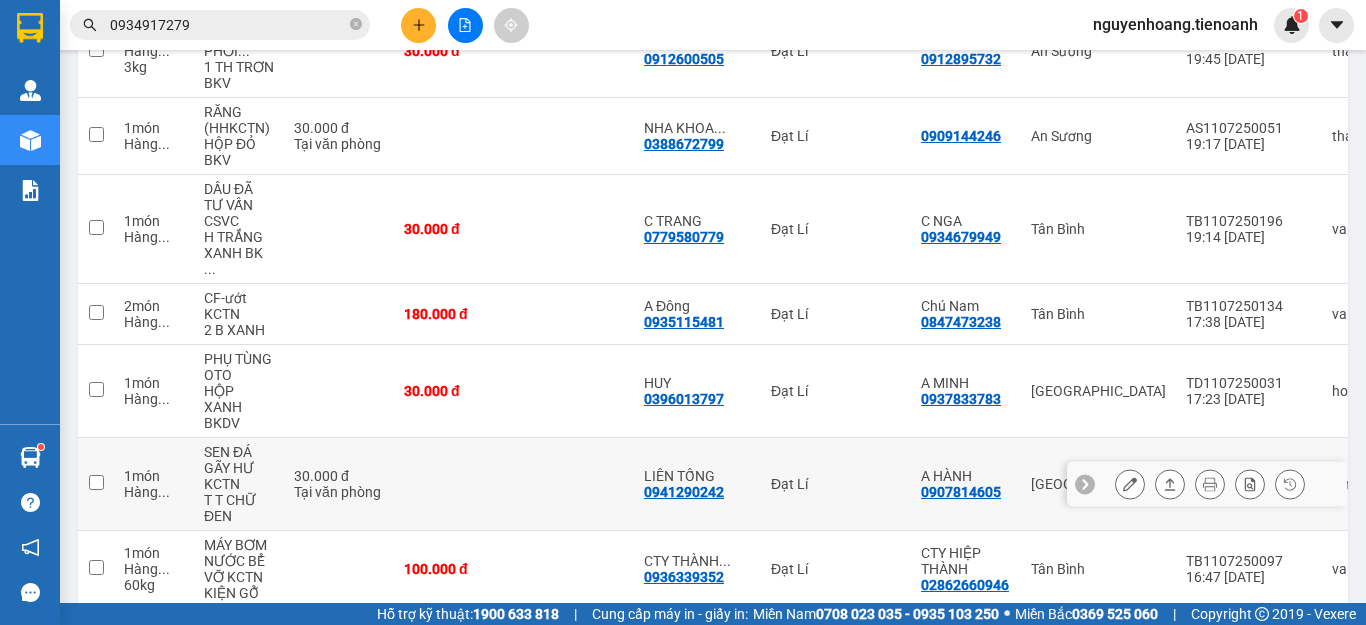 scroll, scrollTop: 368, scrollLeft: 0, axis: vertical 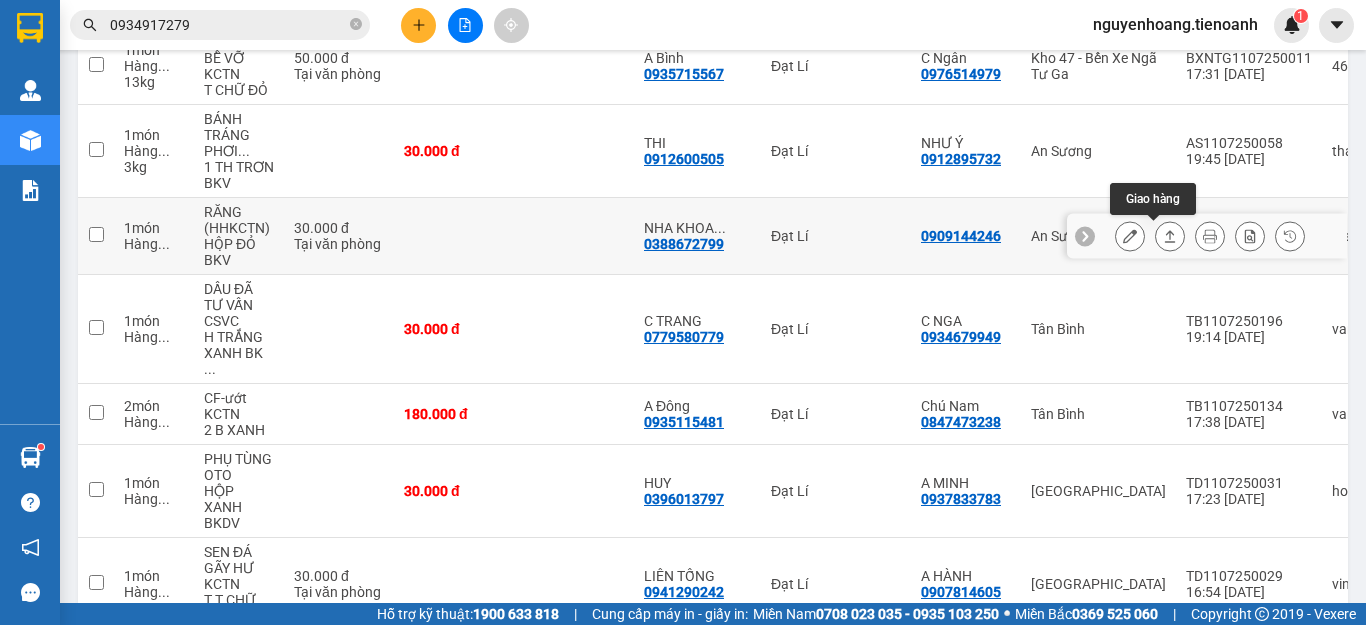 click 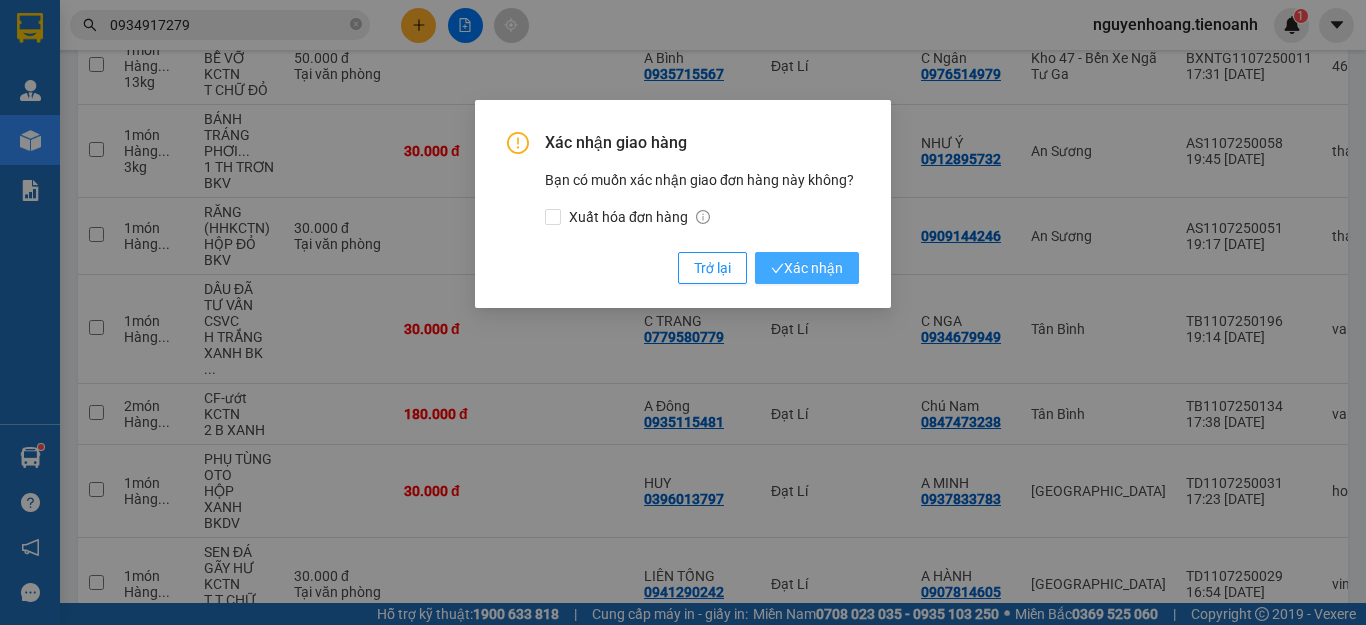 click on "Xác nhận" at bounding box center (807, 268) 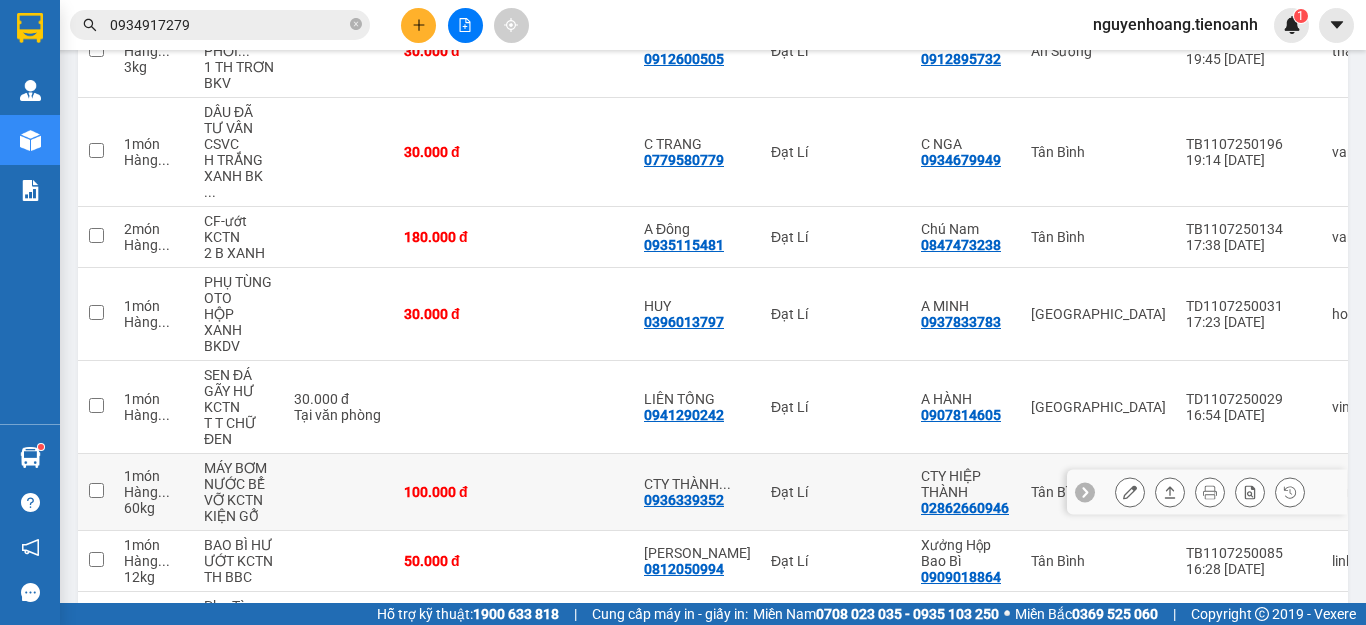scroll, scrollTop: 568, scrollLeft: 0, axis: vertical 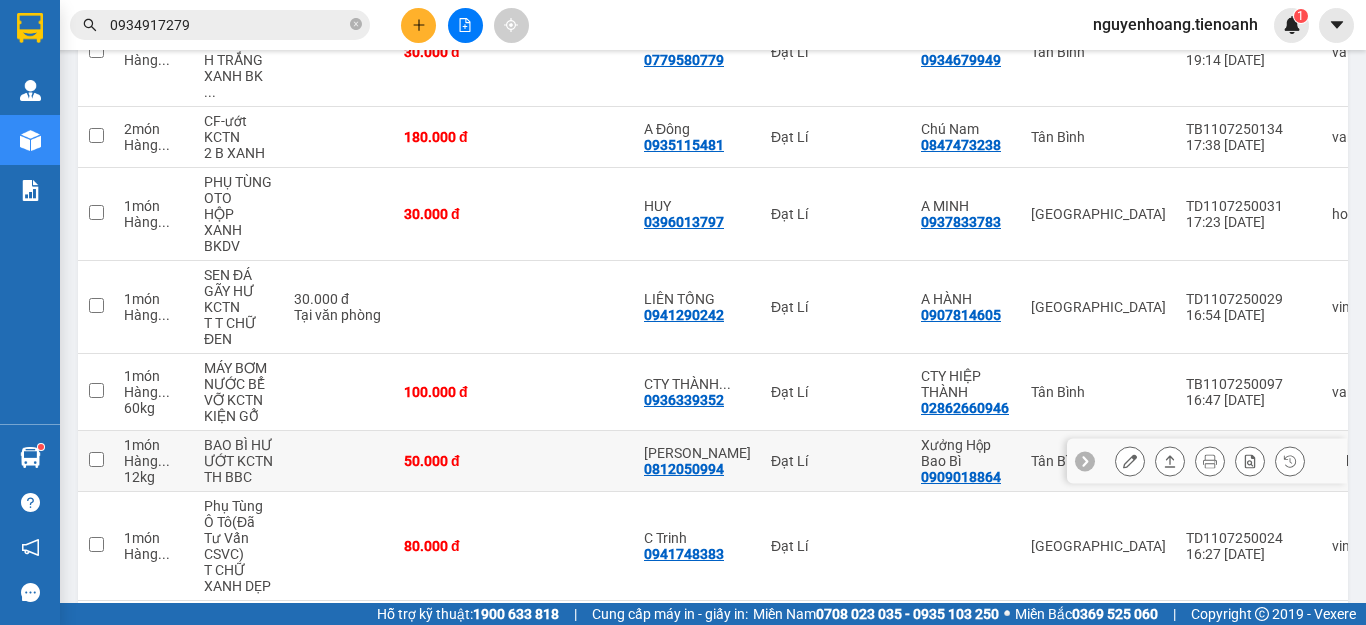 click 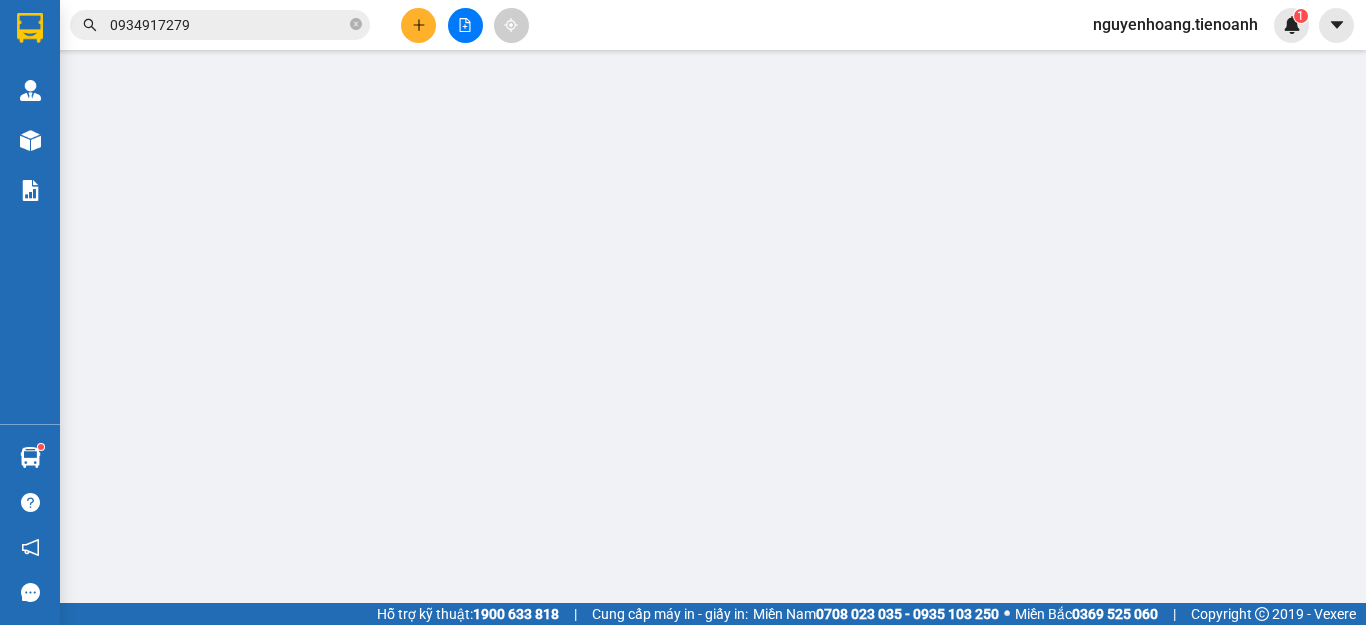 scroll, scrollTop: 0, scrollLeft: 0, axis: both 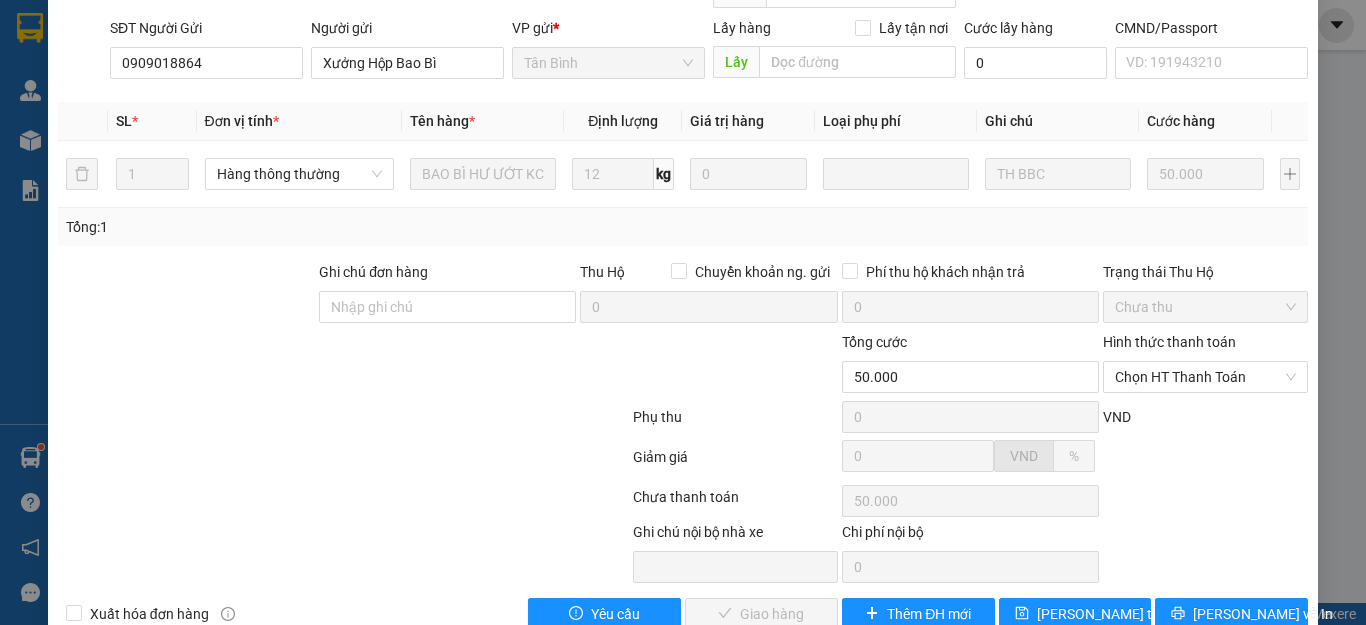 click on "Hình thức thanh toán" at bounding box center [1205, 346] 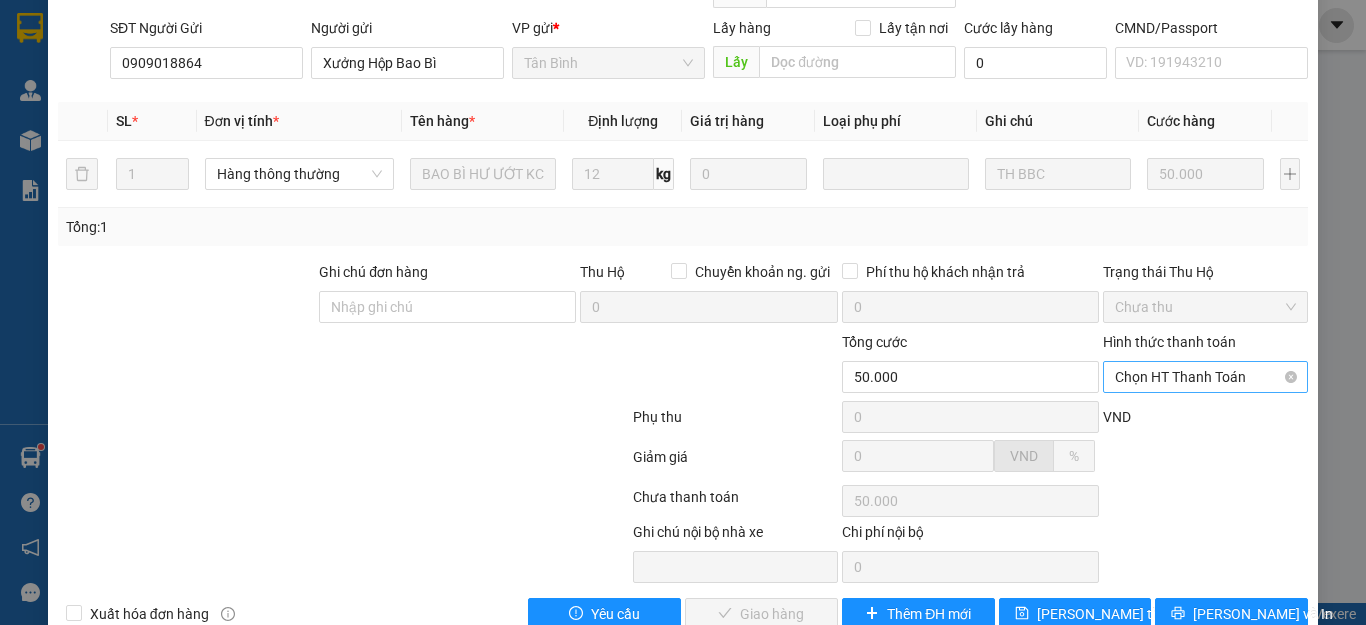 click on "Chọn HT Thanh Toán" at bounding box center (1205, 377) 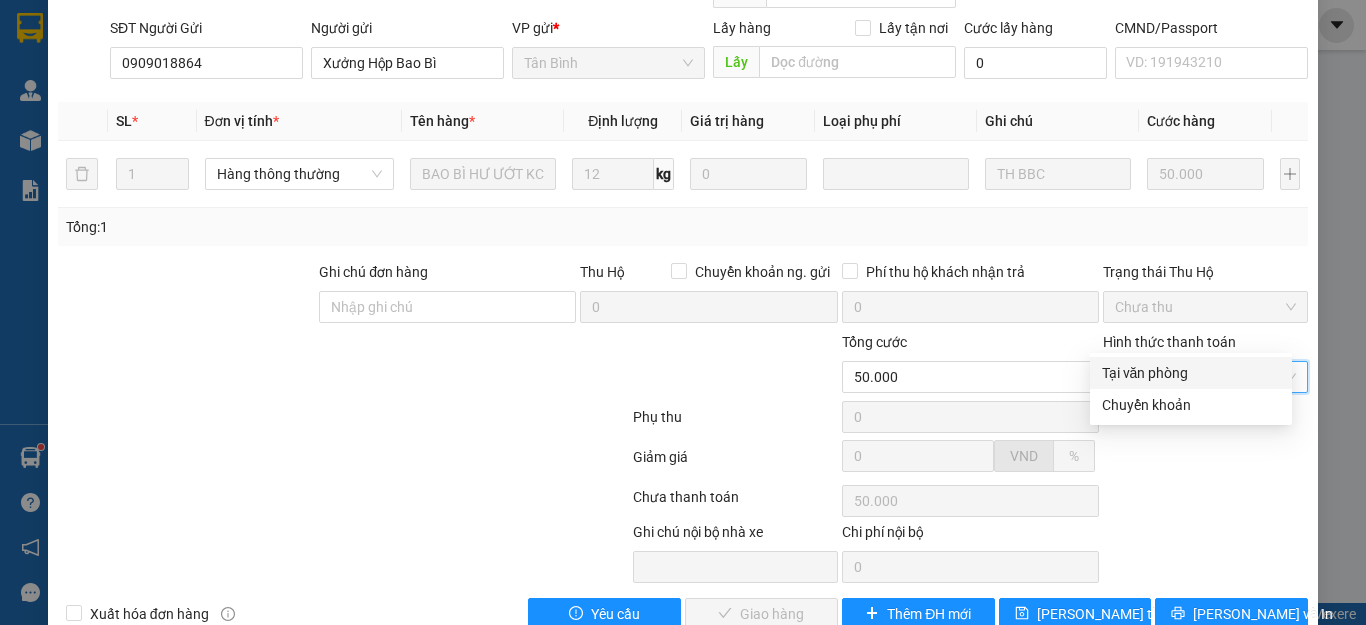 click on "Tại văn phòng" at bounding box center [1191, 373] 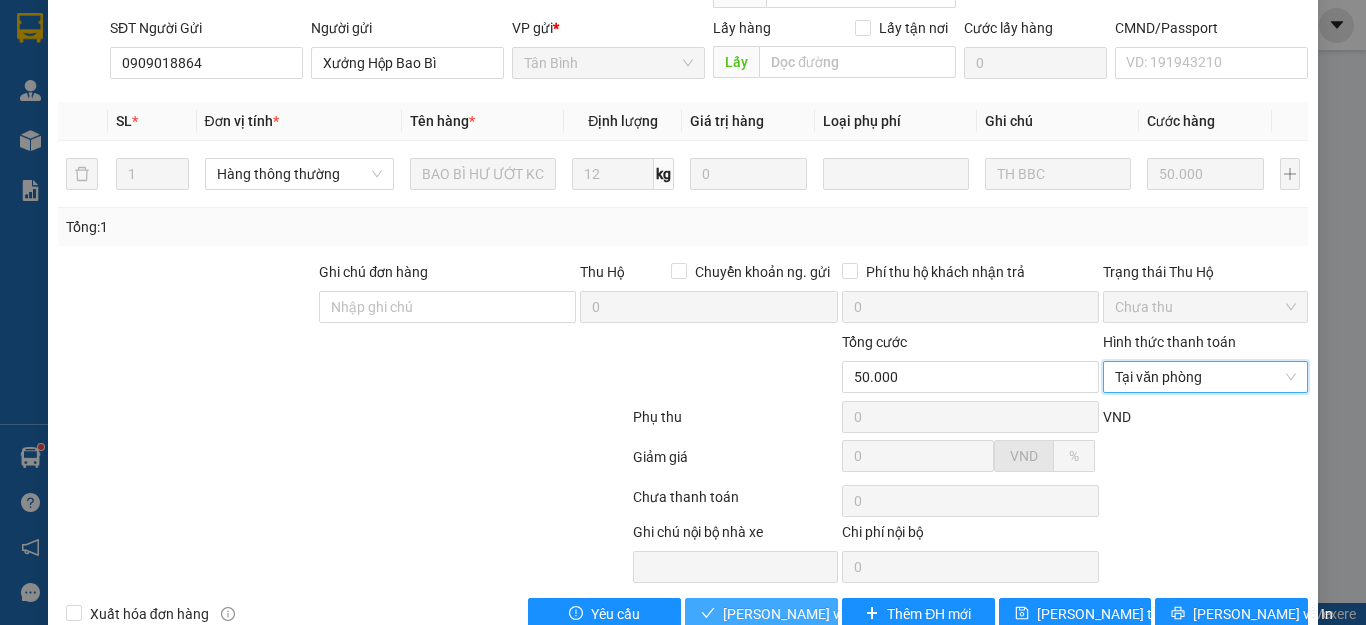 click on "[PERSON_NAME] và Giao hàng" at bounding box center (819, 614) 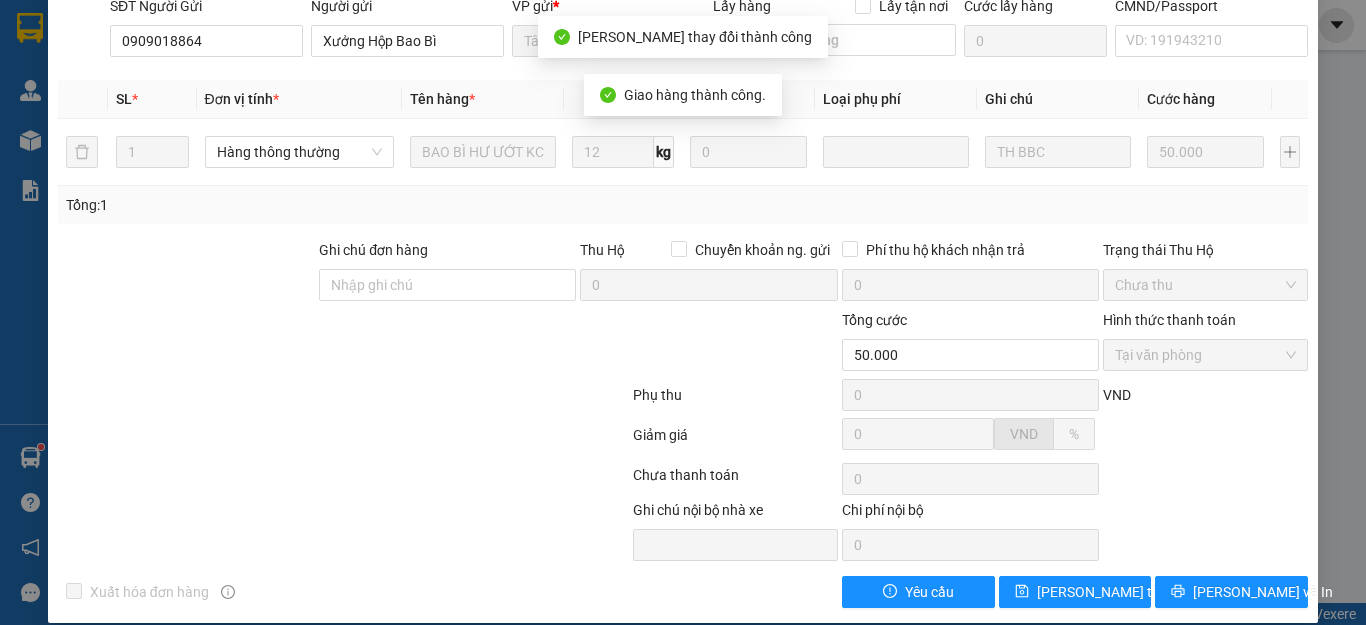 scroll, scrollTop: 0, scrollLeft: 0, axis: both 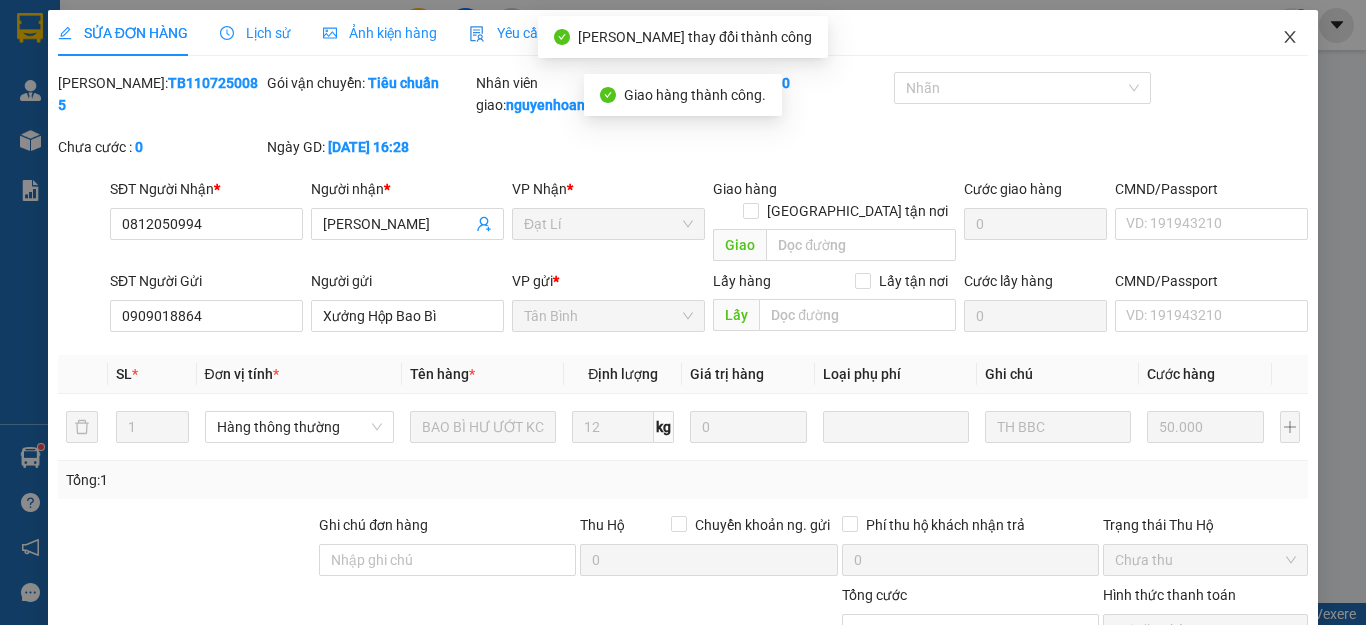click at bounding box center [1290, 38] 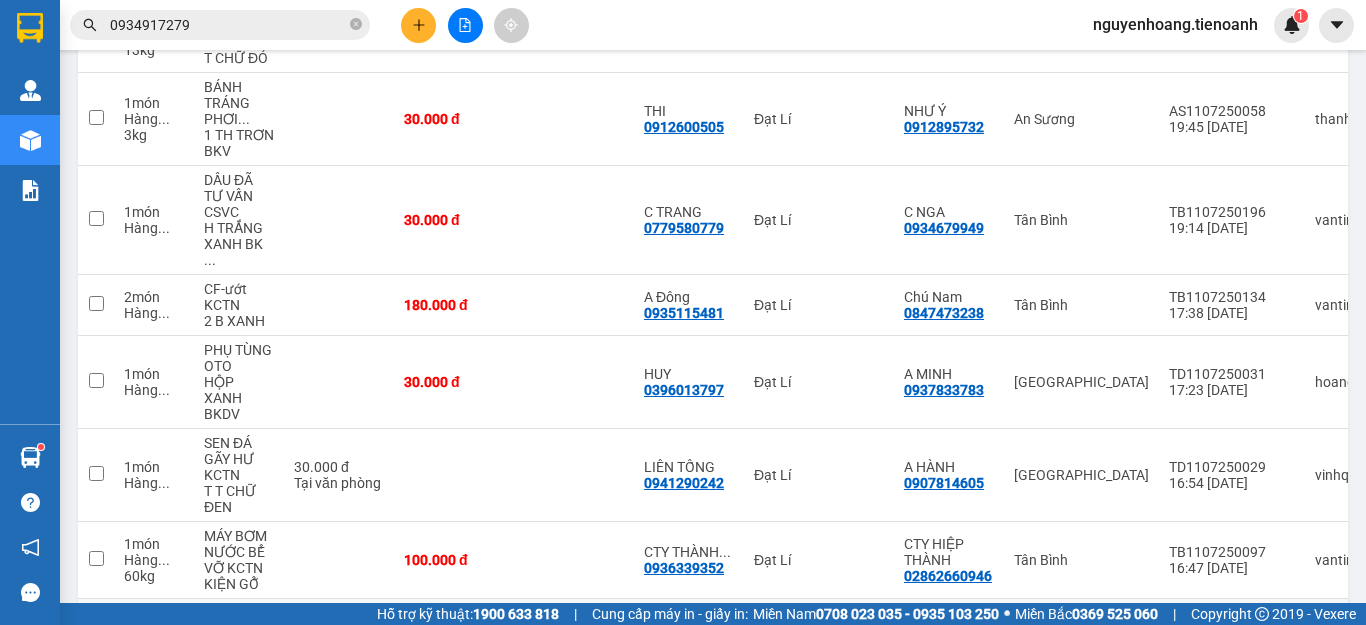 scroll, scrollTop: 640, scrollLeft: 0, axis: vertical 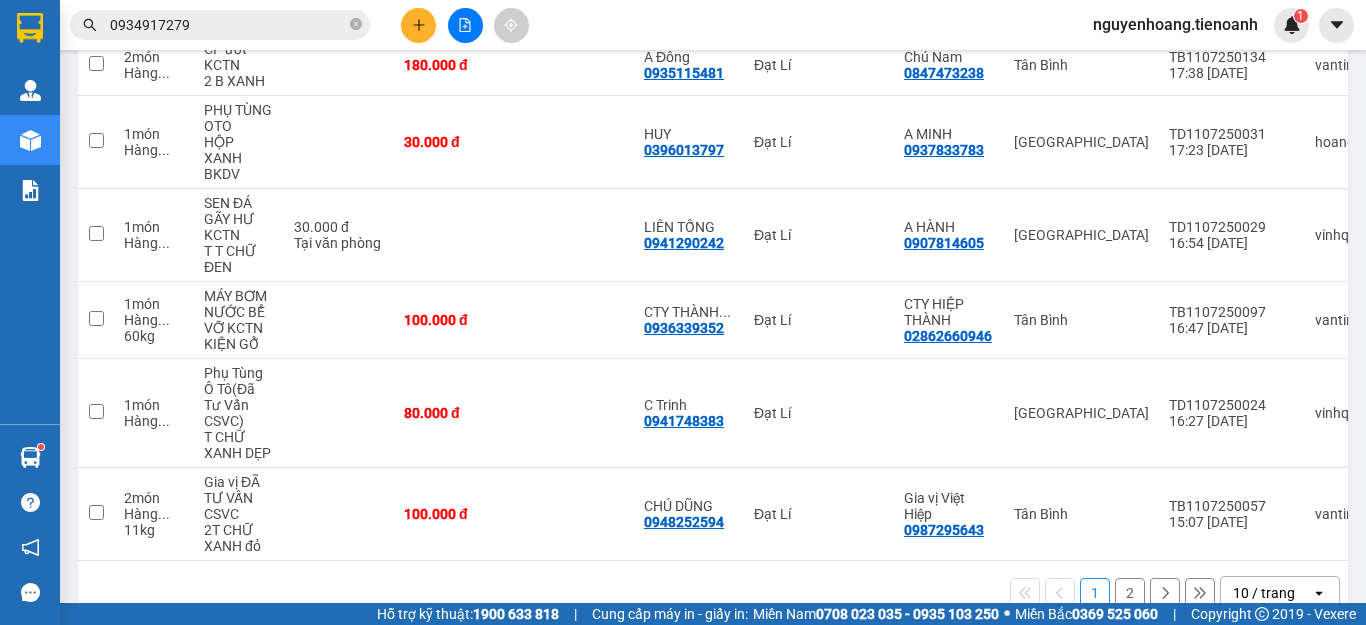 click on "2" at bounding box center [1130, 593] 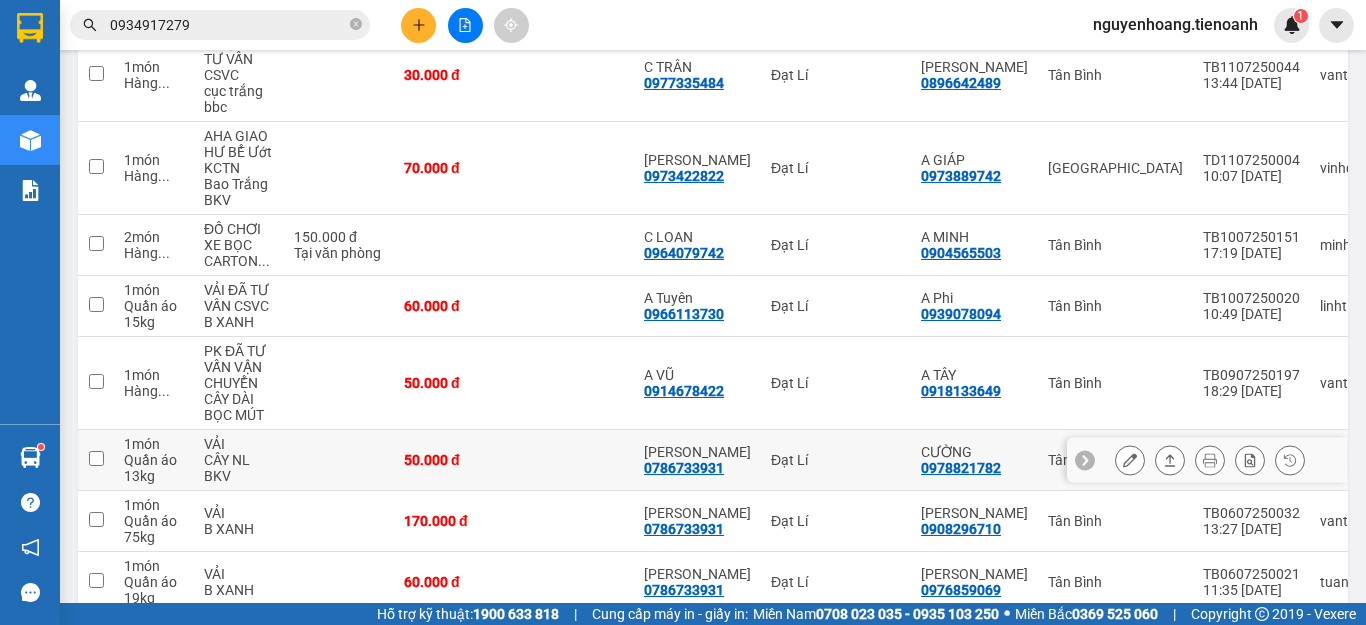scroll, scrollTop: 299, scrollLeft: 0, axis: vertical 